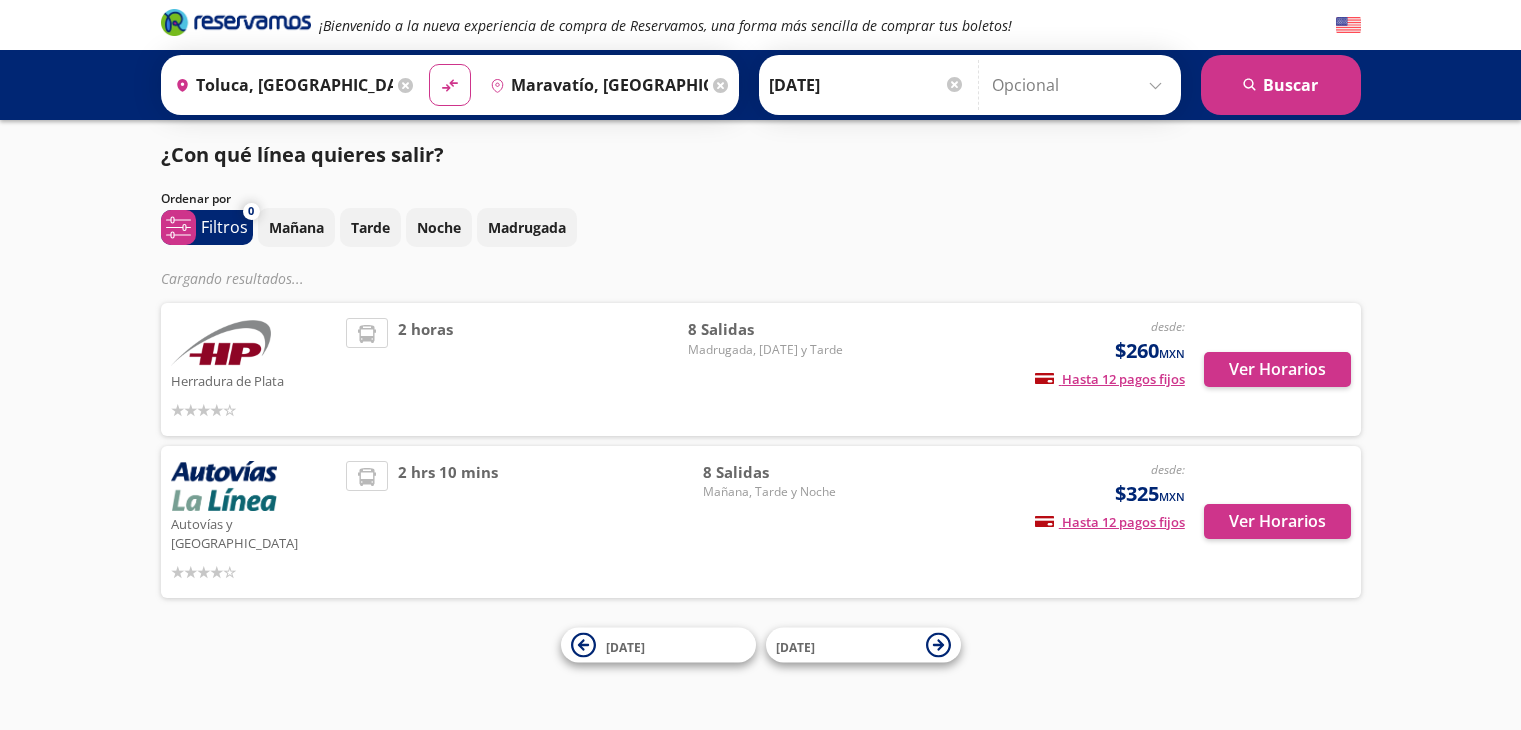 scroll, scrollTop: 0, scrollLeft: 0, axis: both 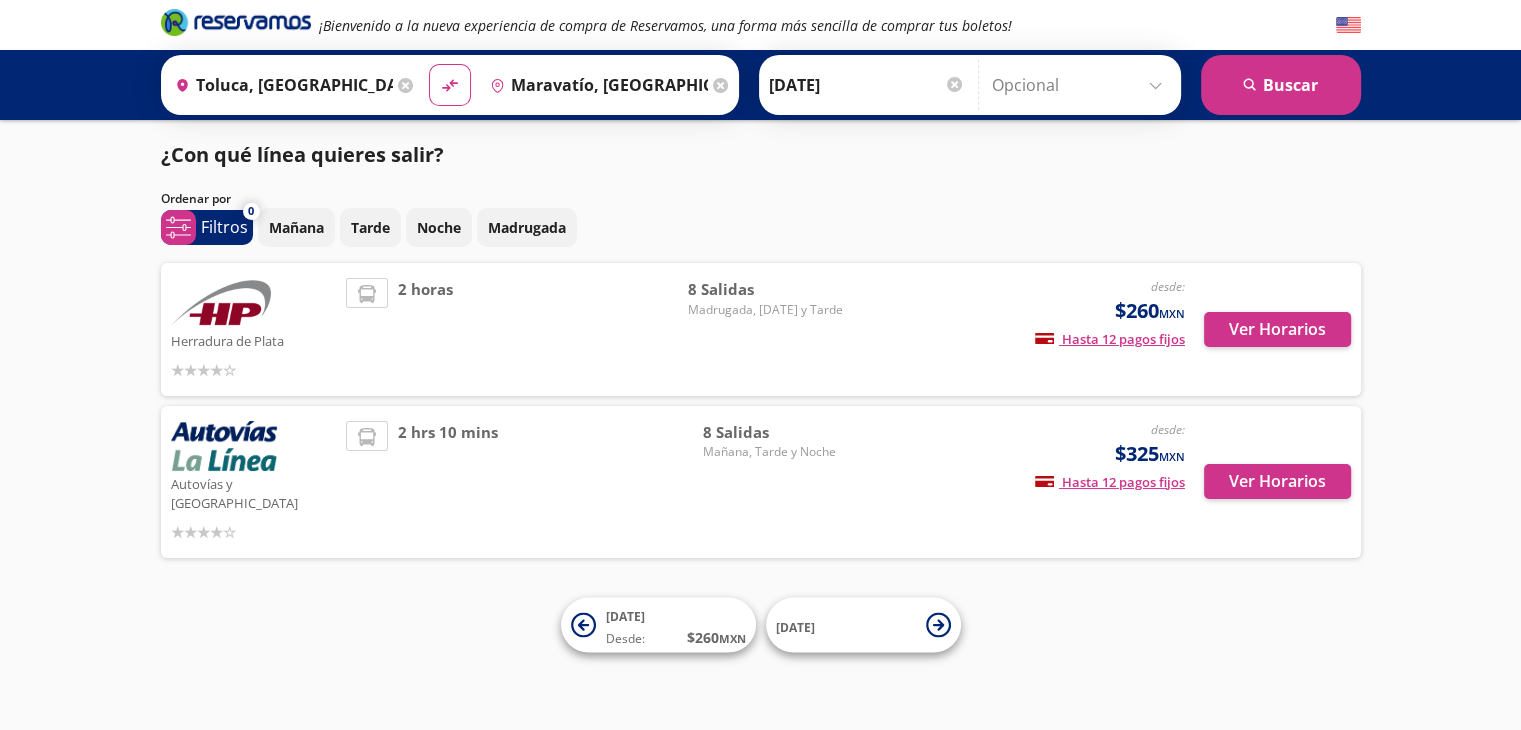 click on "Ver Horarios" at bounding box center (1268, 482) 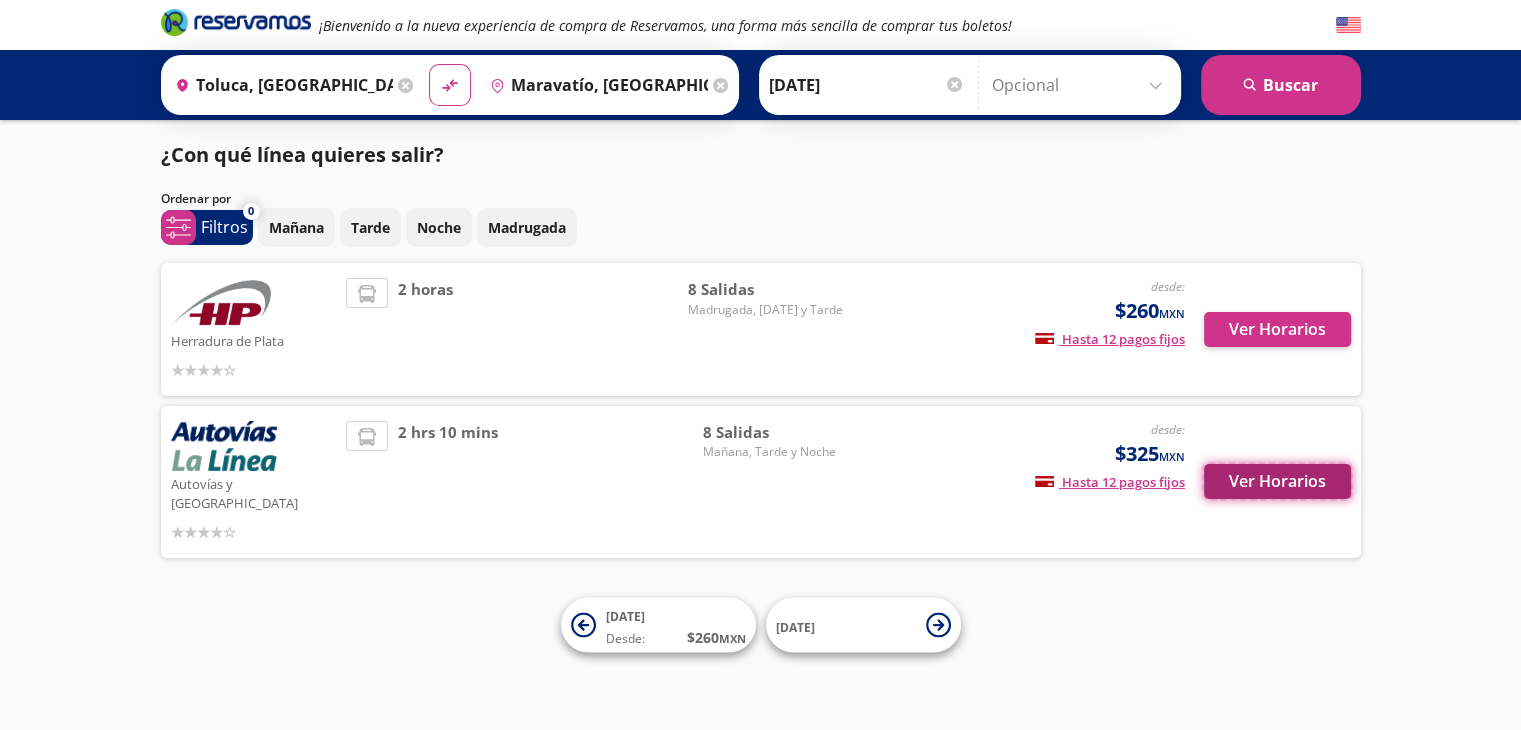 click on "Ver Horarios" at bounding box center [1277, 481] 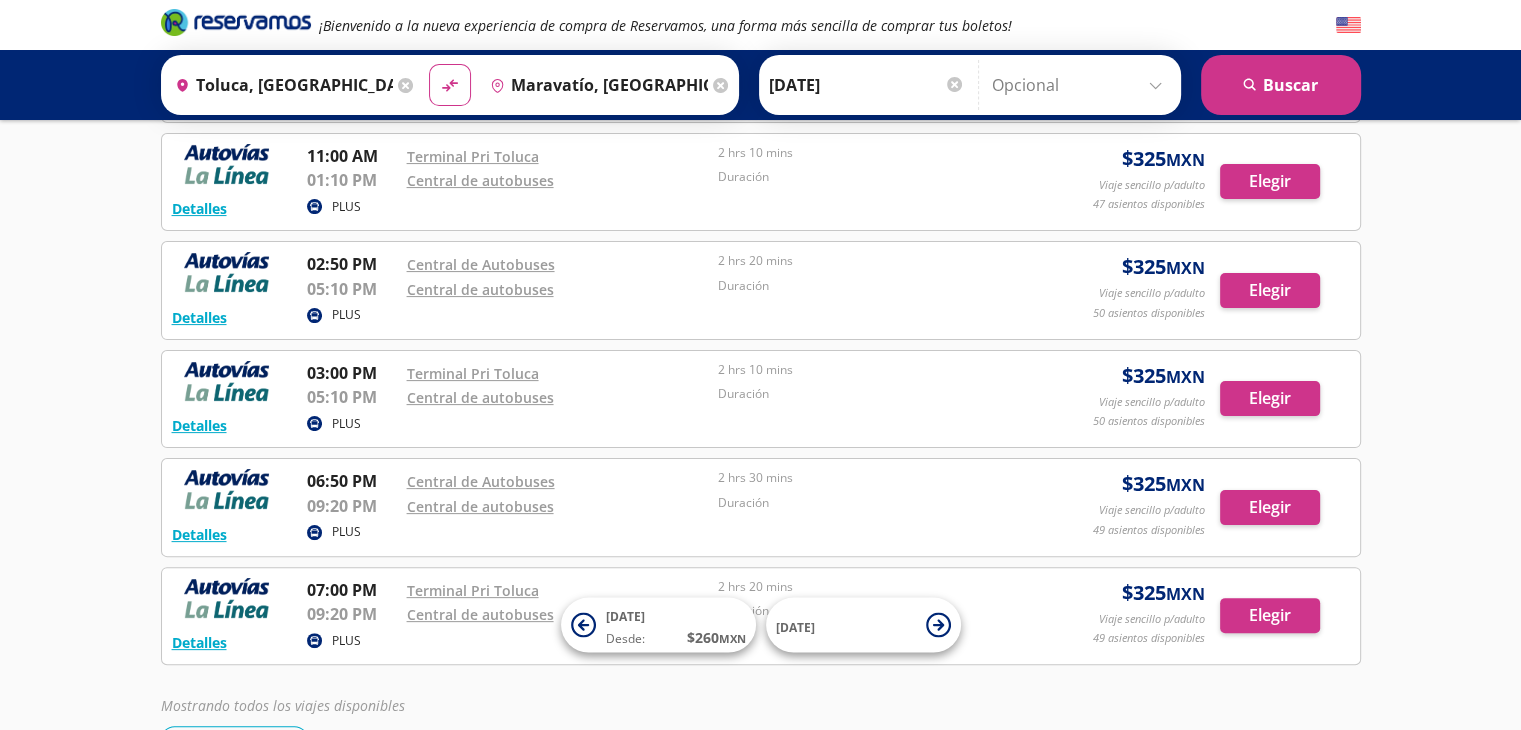 scroll, scrollTop: 500, scrollLeft: 0, axis: vertical 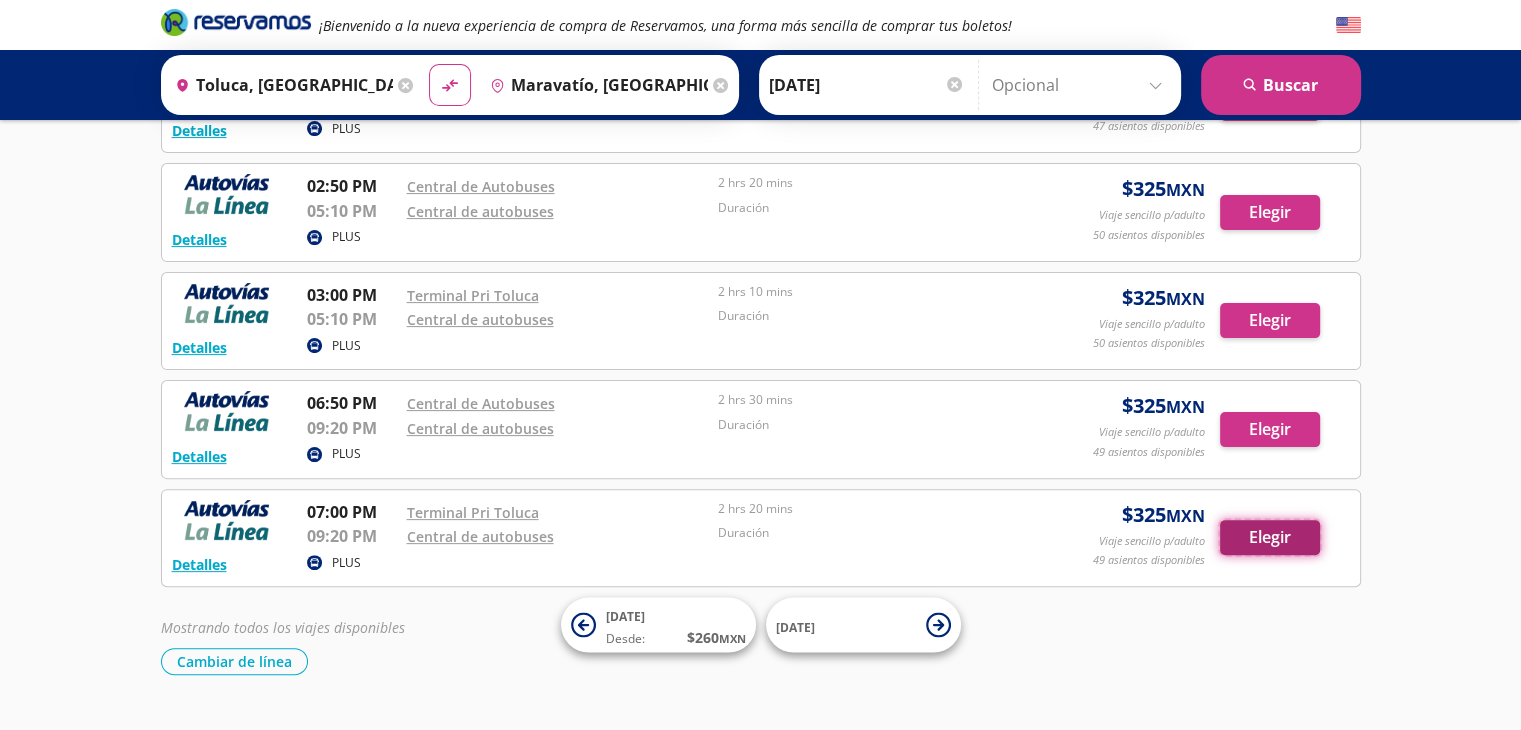 click on "Elegir" at bounding box center [1270, 537] 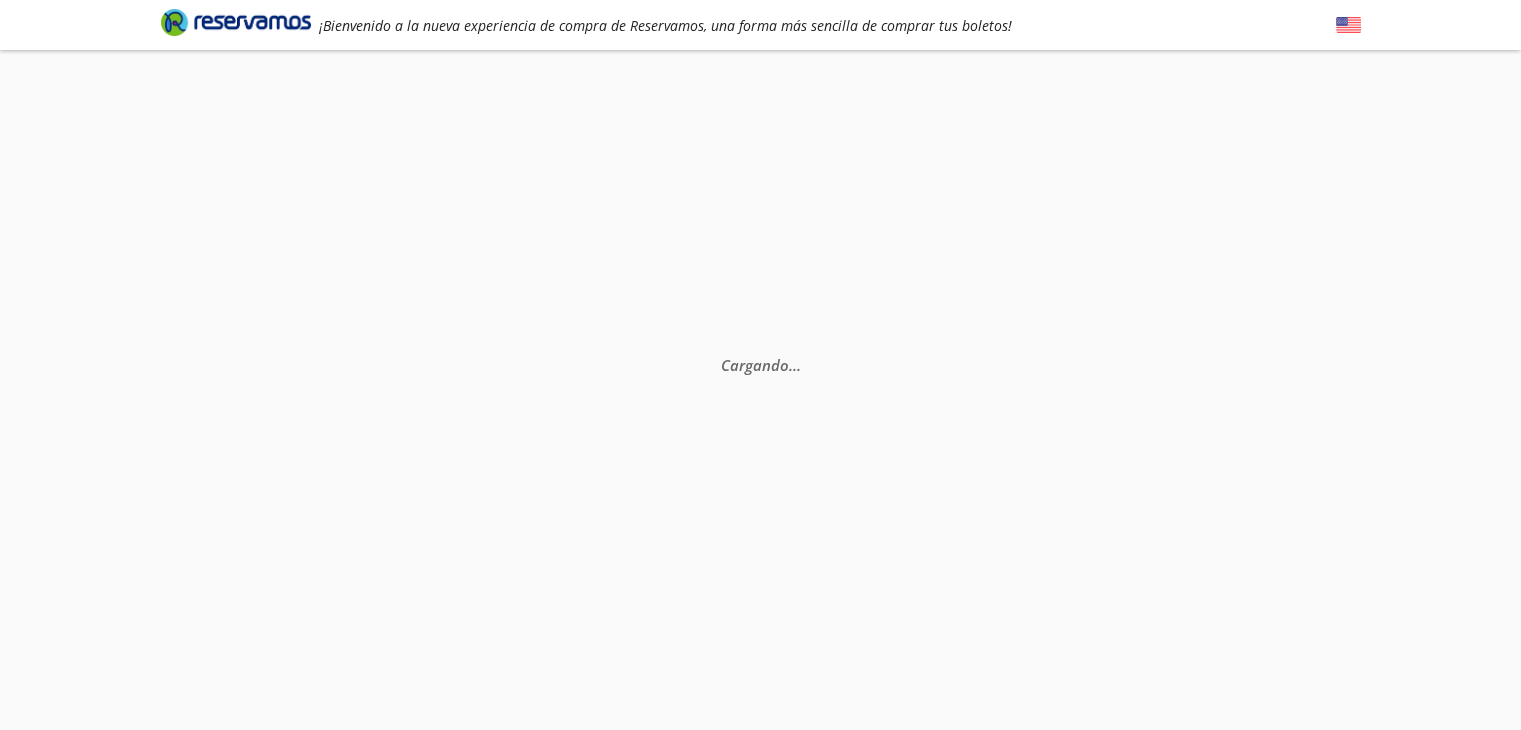 scroll, scrollTop: 0, scrollLeft: 0, axis: both 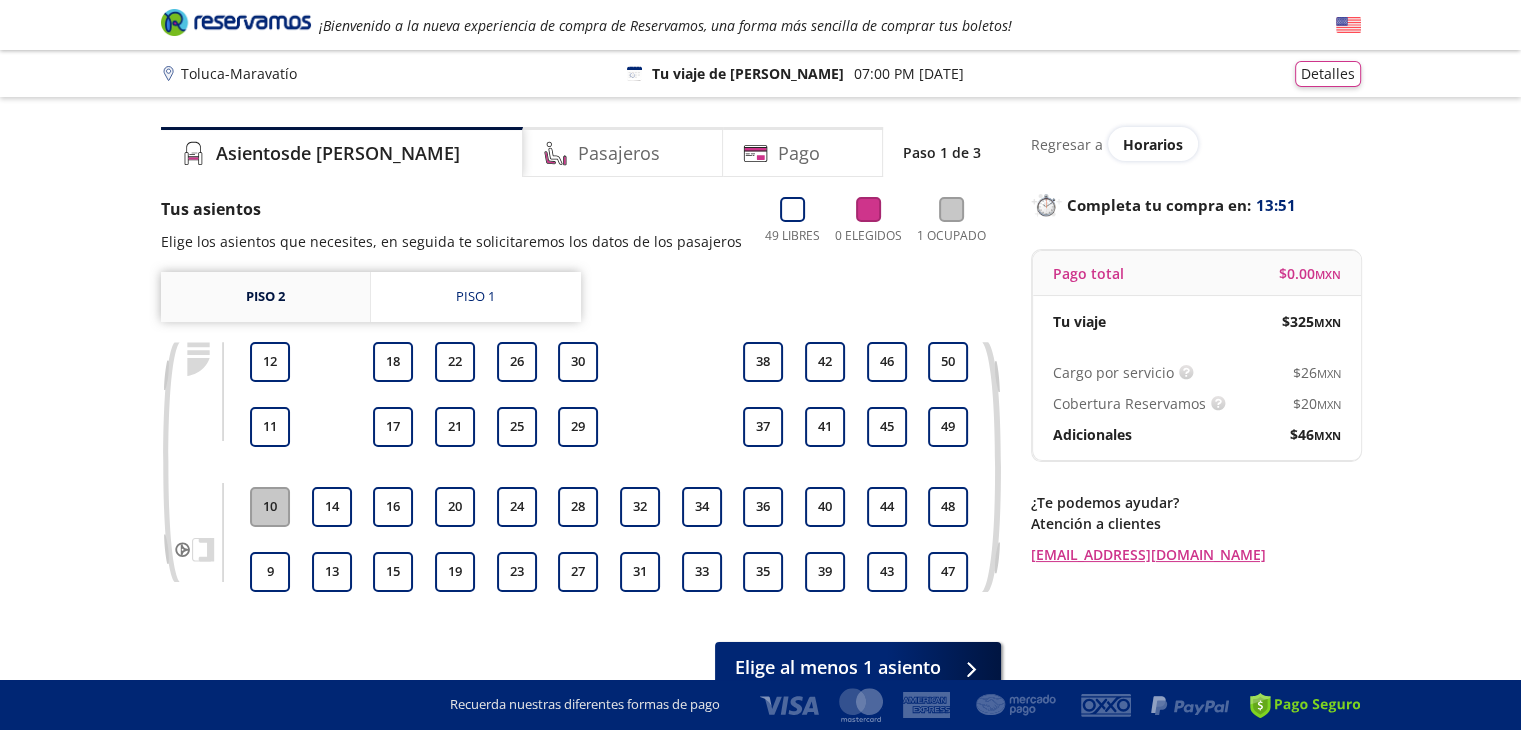 click on "Piso 2" at bounding box center [265, 297] 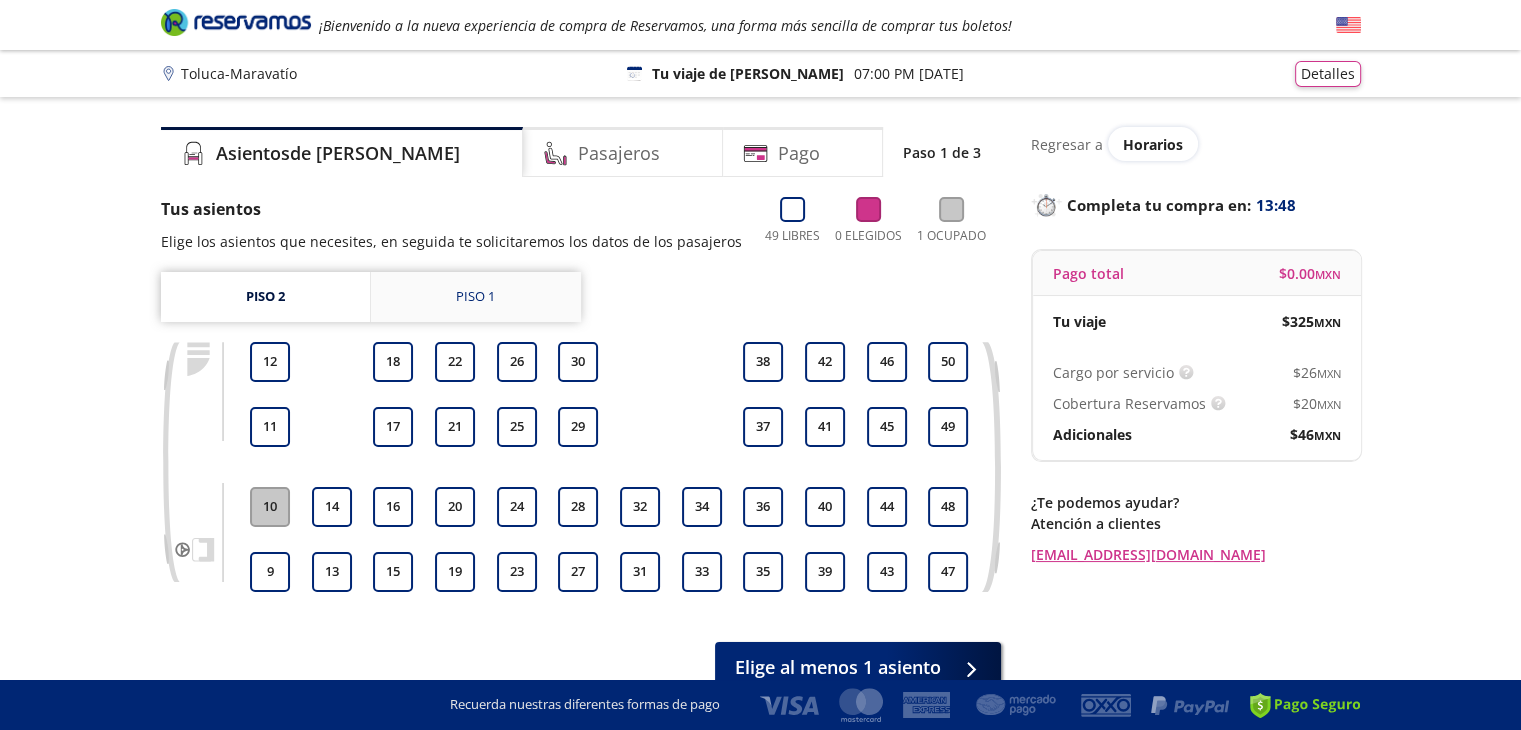 click on "Piso 1" at bounding box center [475, 297] 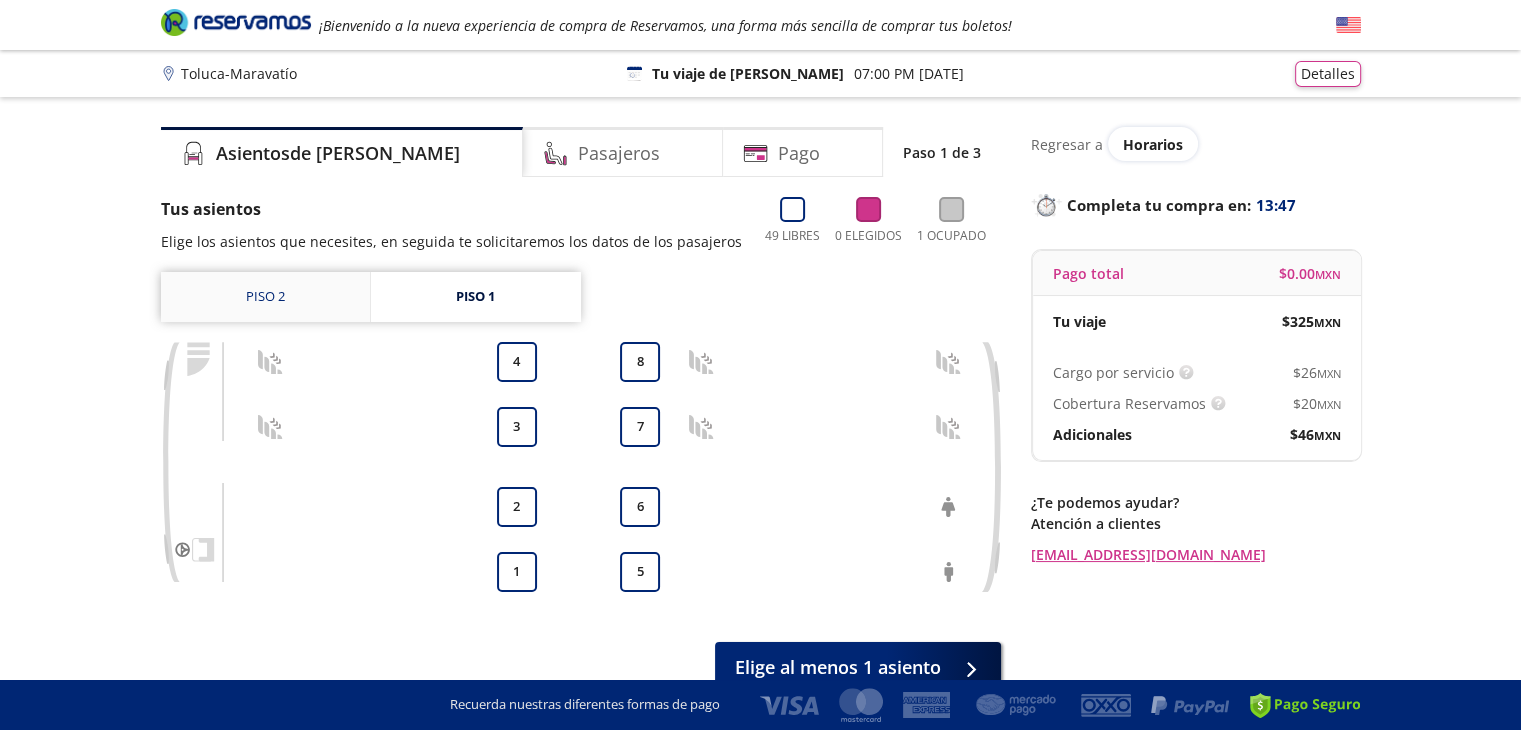 click on "Piso 2" at bounding box center (265, 297) 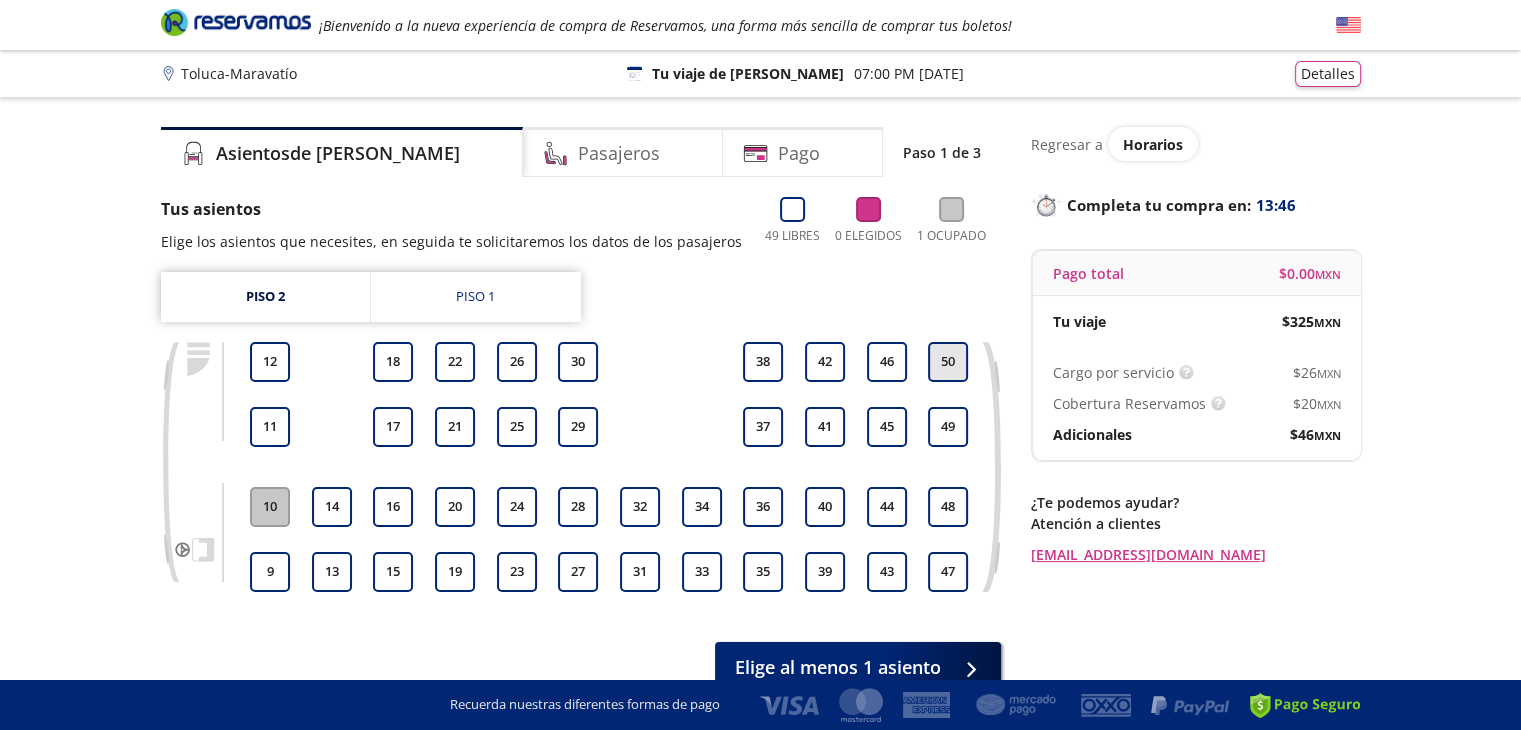 click on "50" at bounding box center [948, 362] 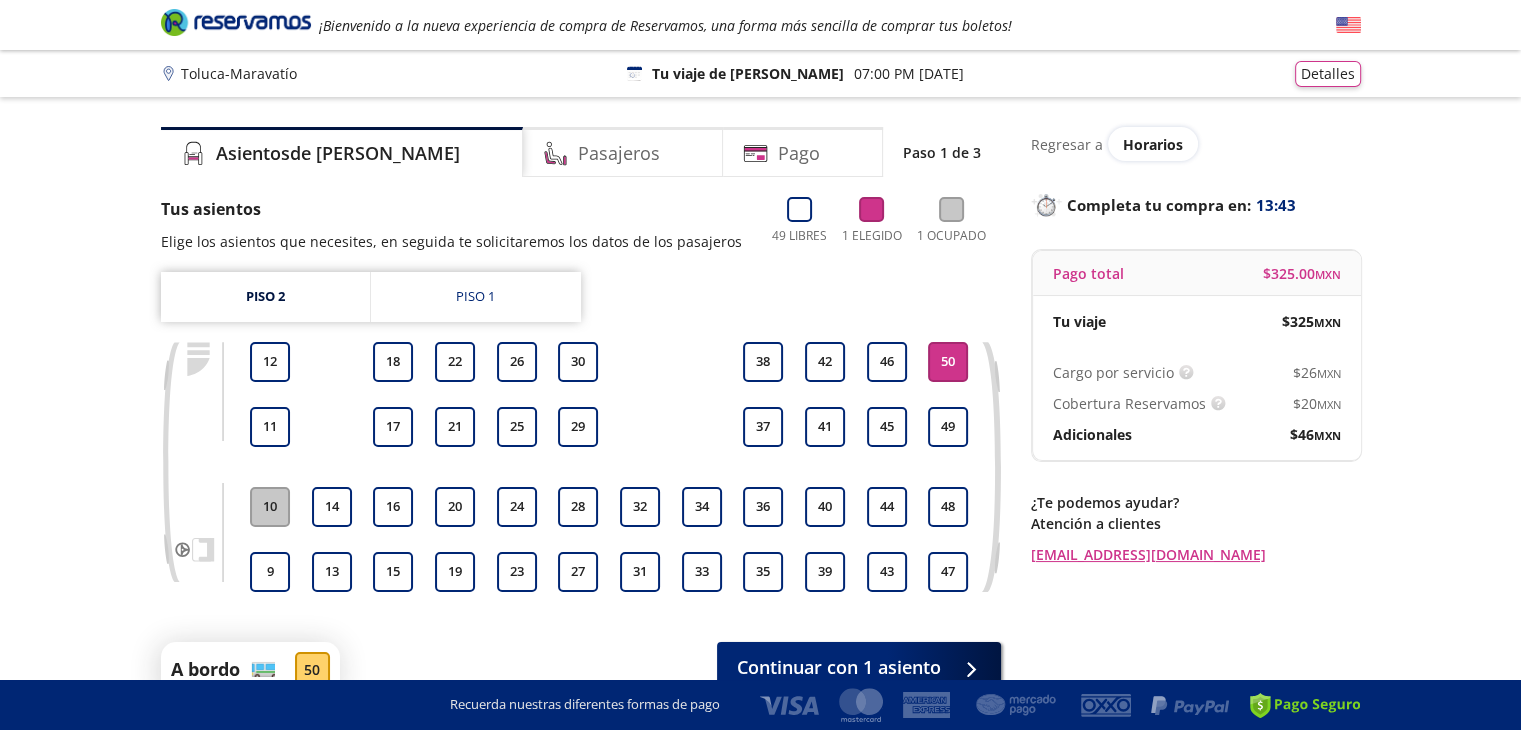 click on "50" at bounding box center [948, 362] 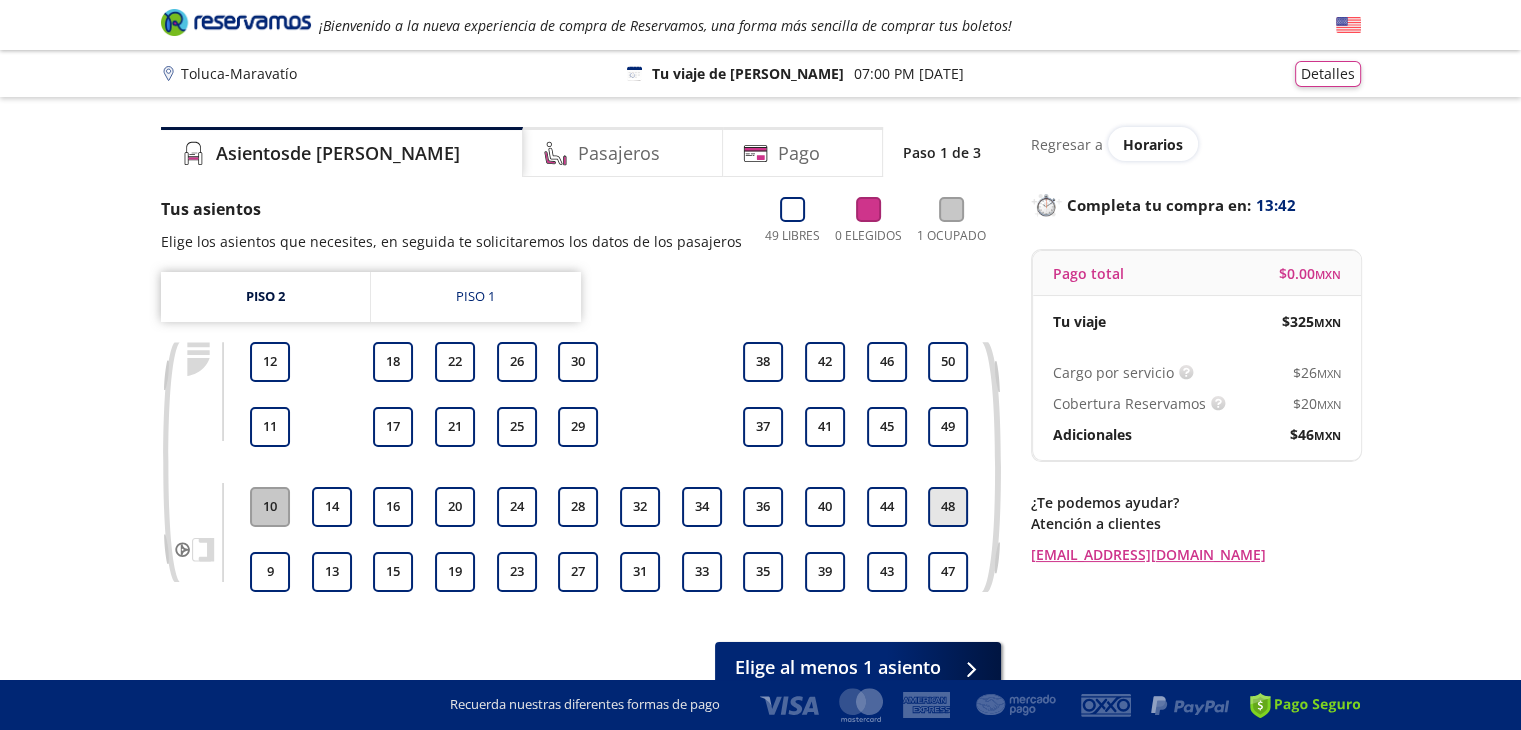 click on "48" at bounding box center (948, 507) 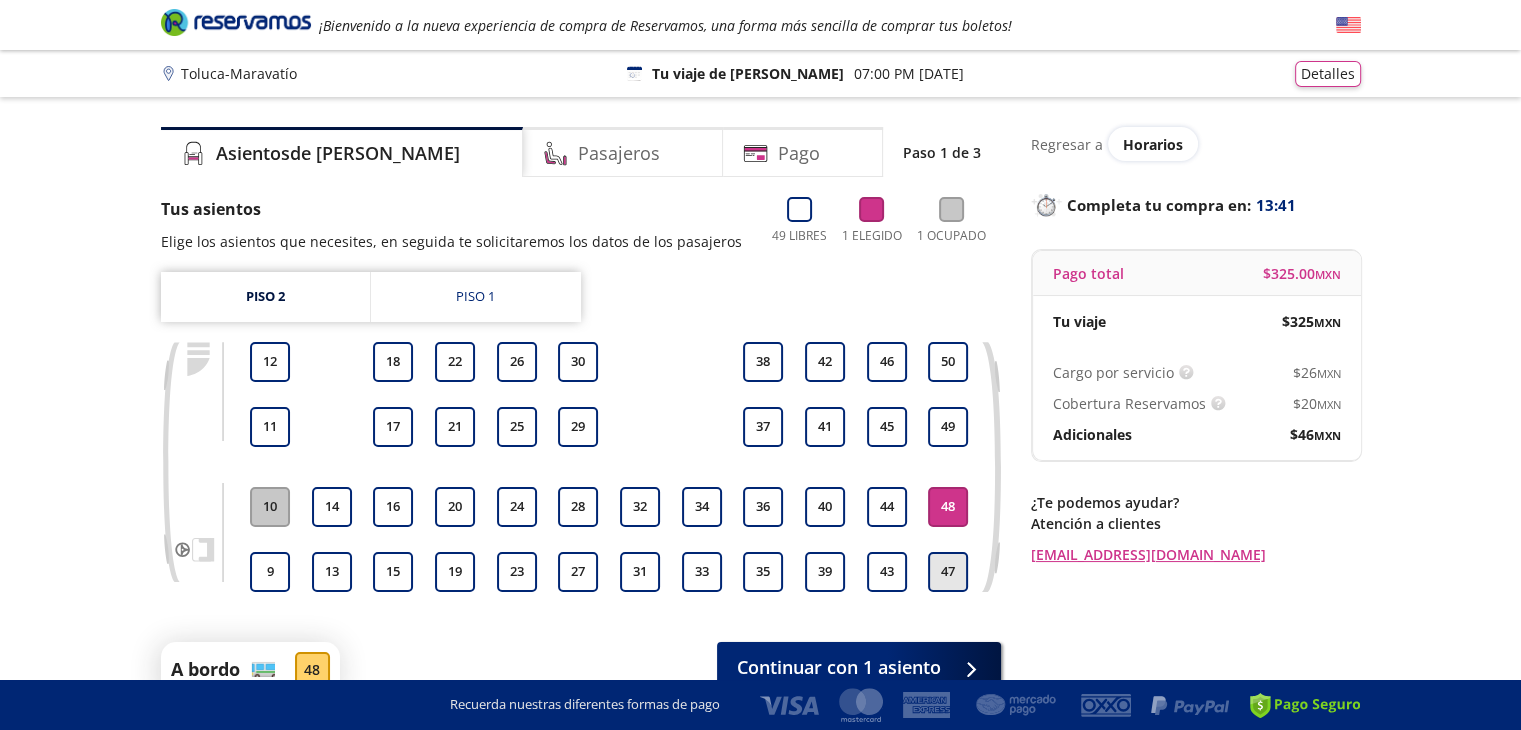 click on "47" at bounding box center [948, 572] 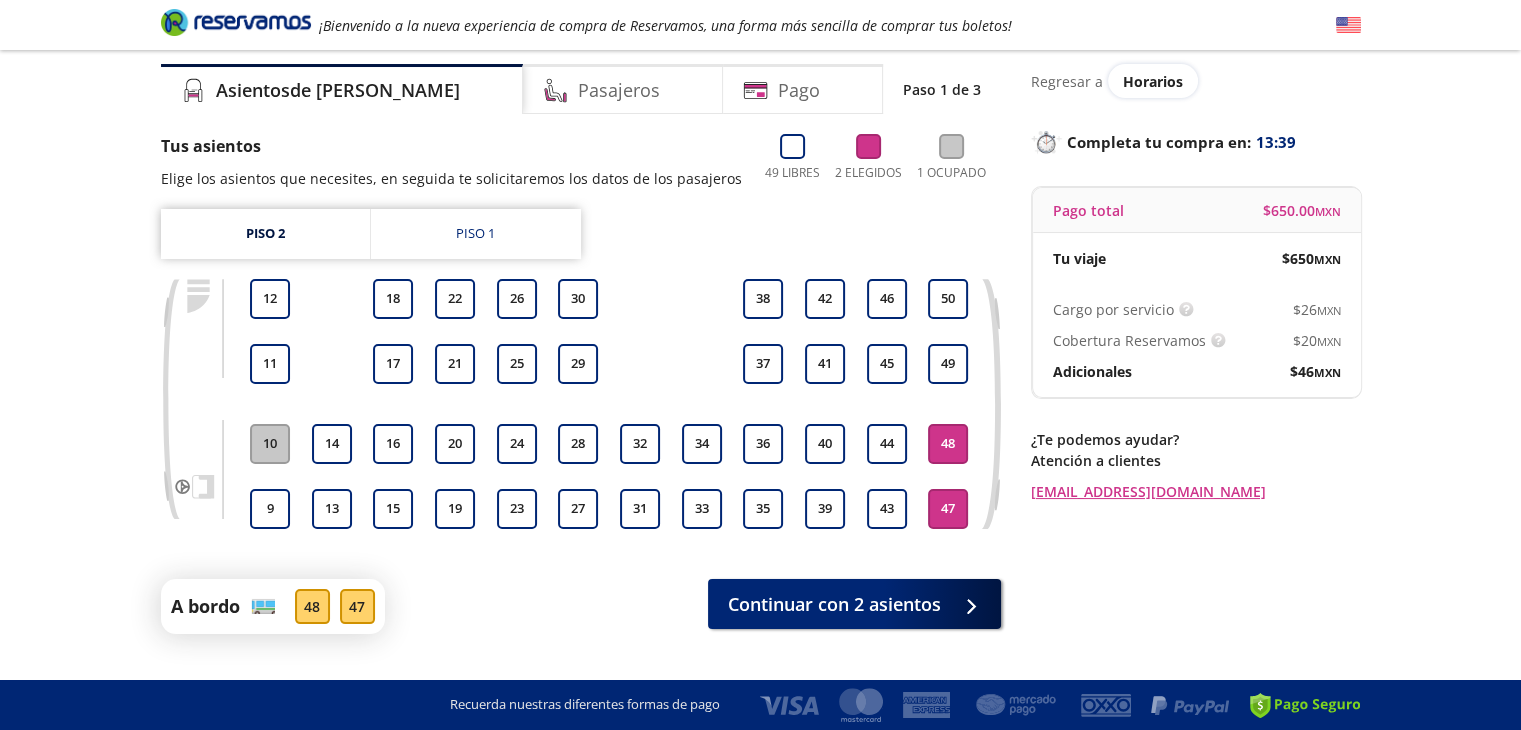 scroll, scrollTop: 81, scrollLeft: 0, axis: vertical 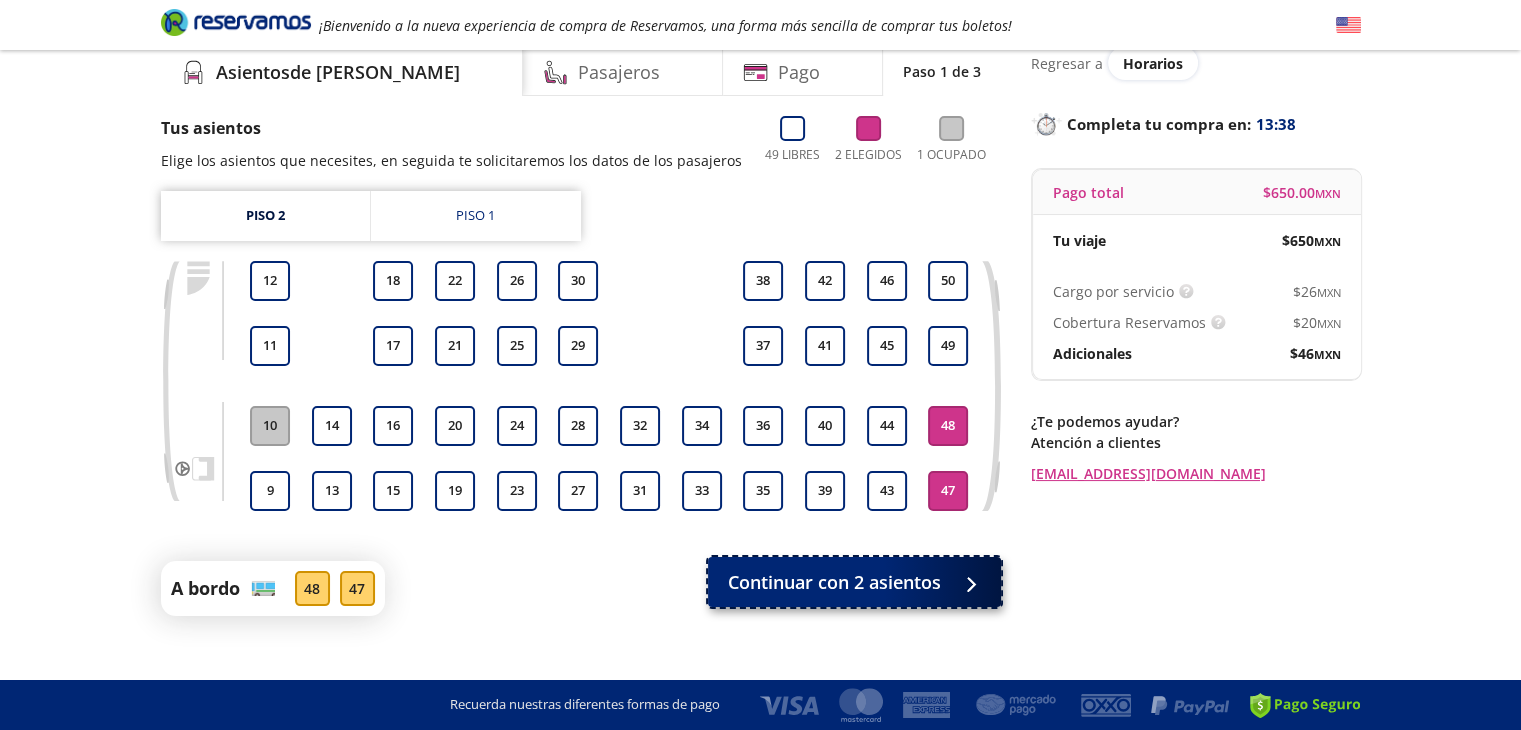 click on "Continuar con 2 asientos" at bounding box center (834, 582) 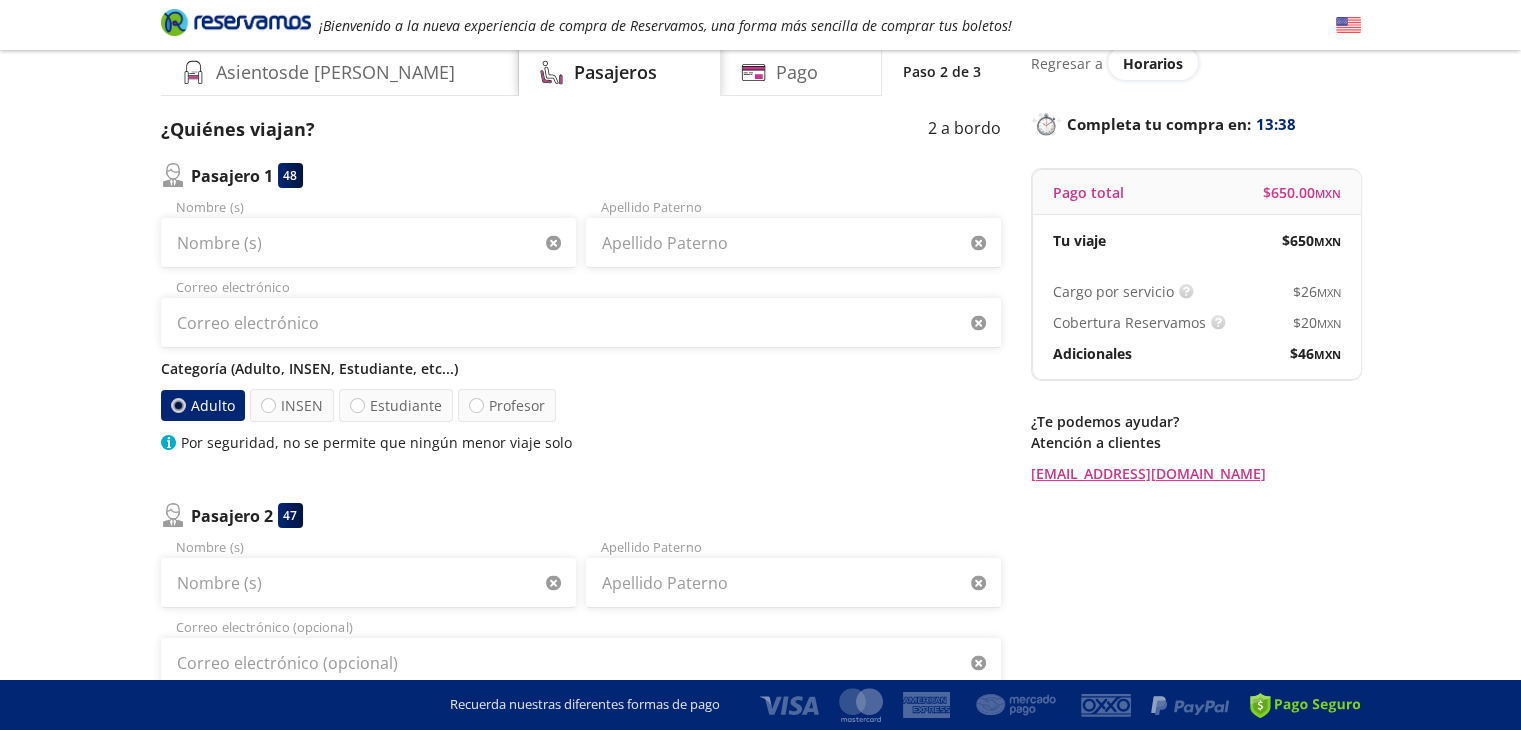 scroll, scrollTop: 0, scrollLeft: 0, axis: both 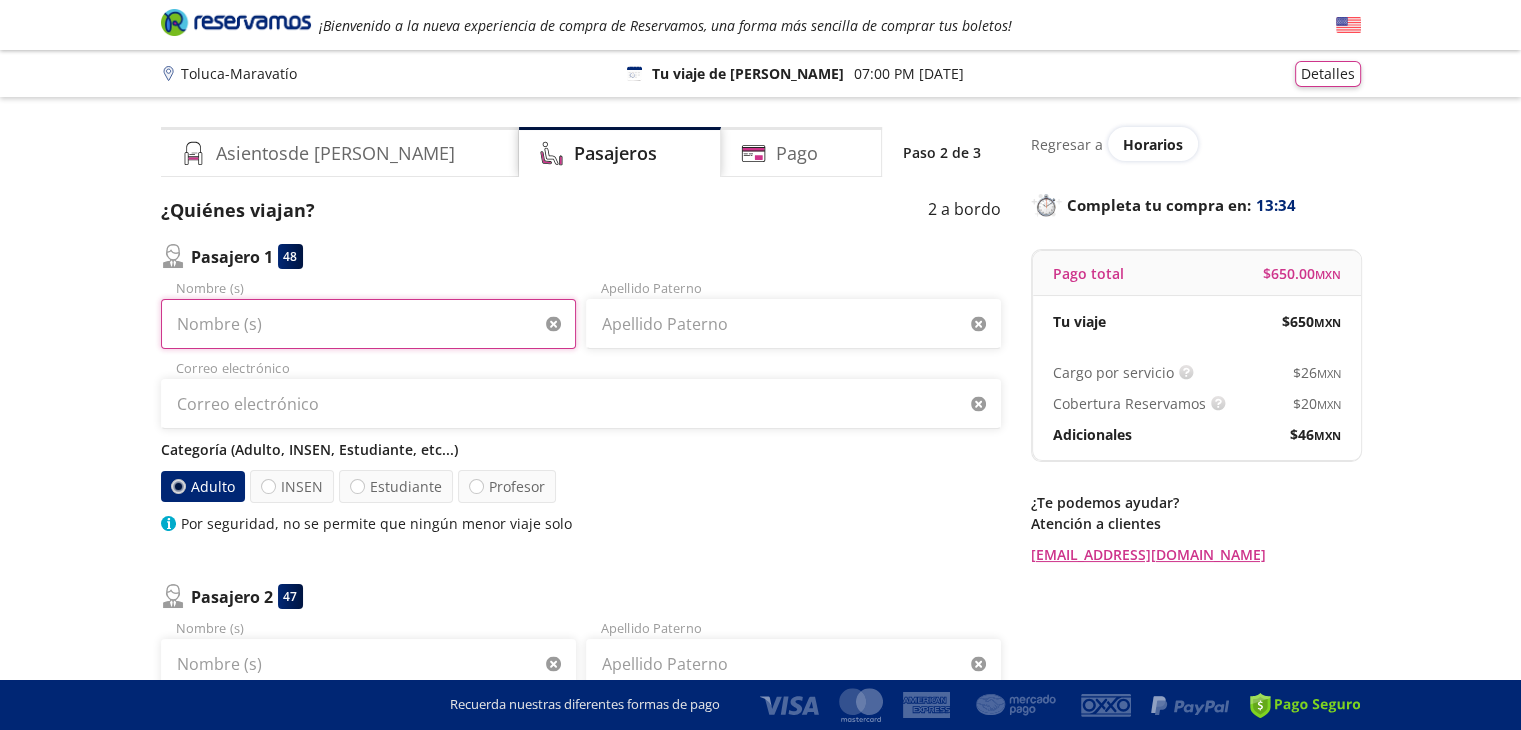 click on "Nombre (s)" at bounding box center [368, 324] 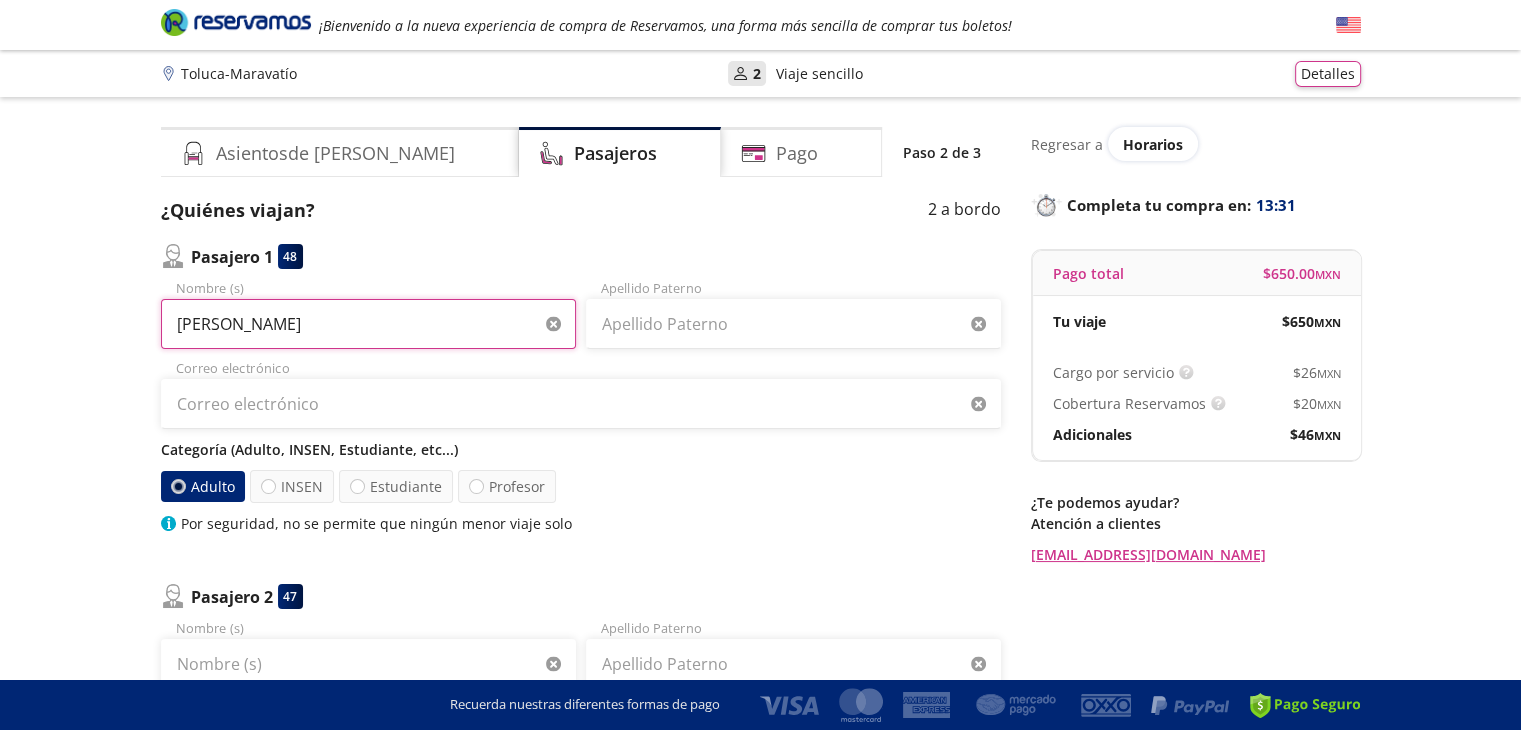 type on "[PERSON_NAME]" 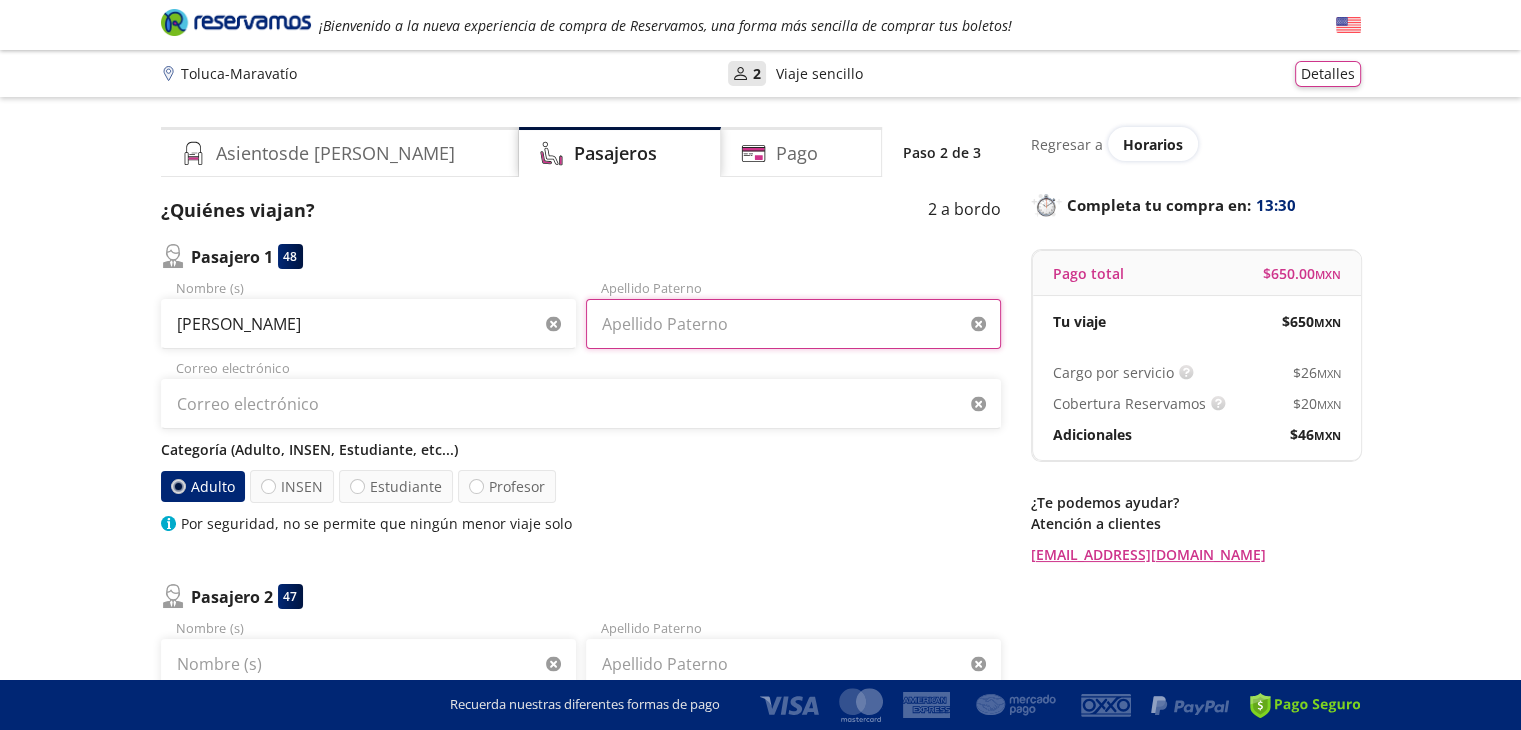 click on "Apellido Paterno" at bounding box center [793, 324] 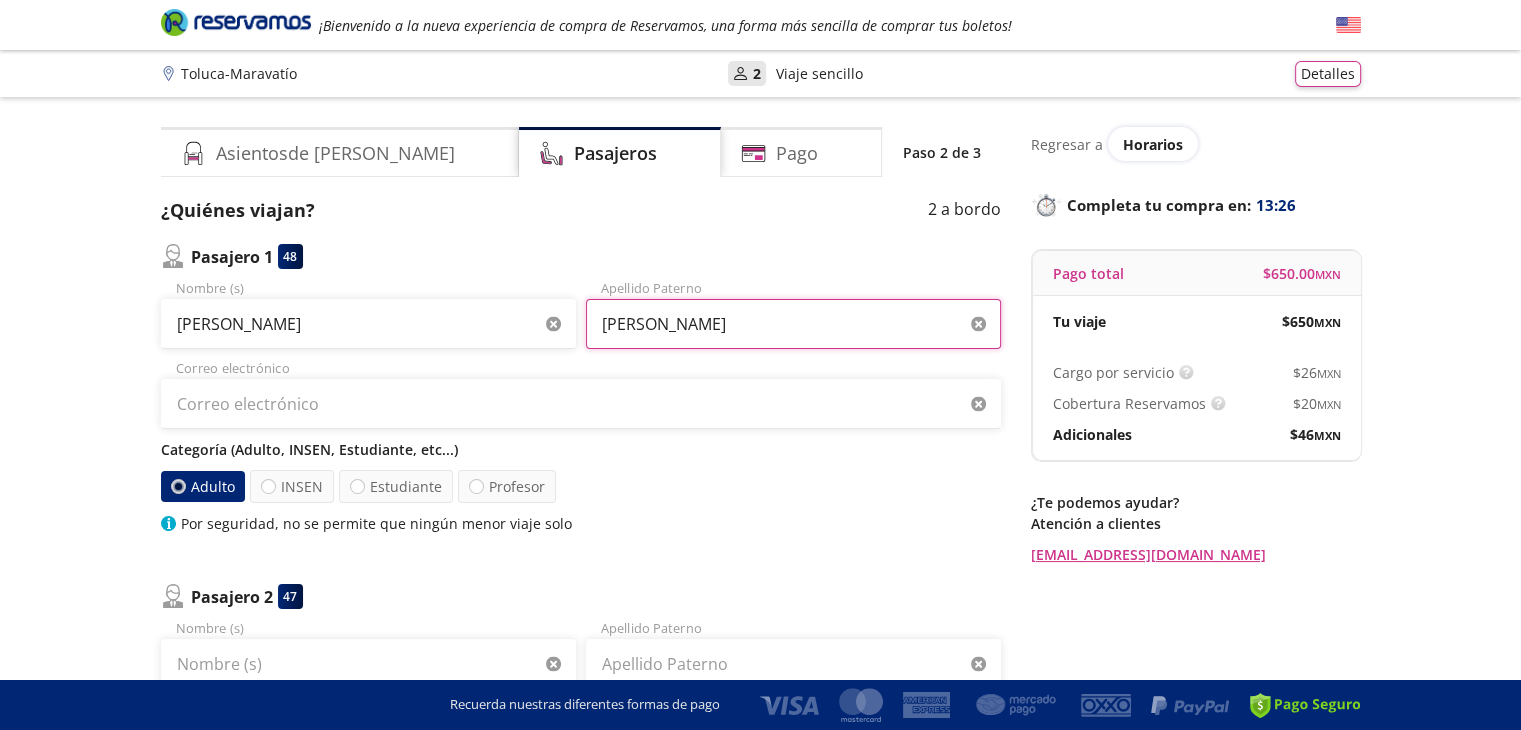 type on "[PERSON_NAME]" 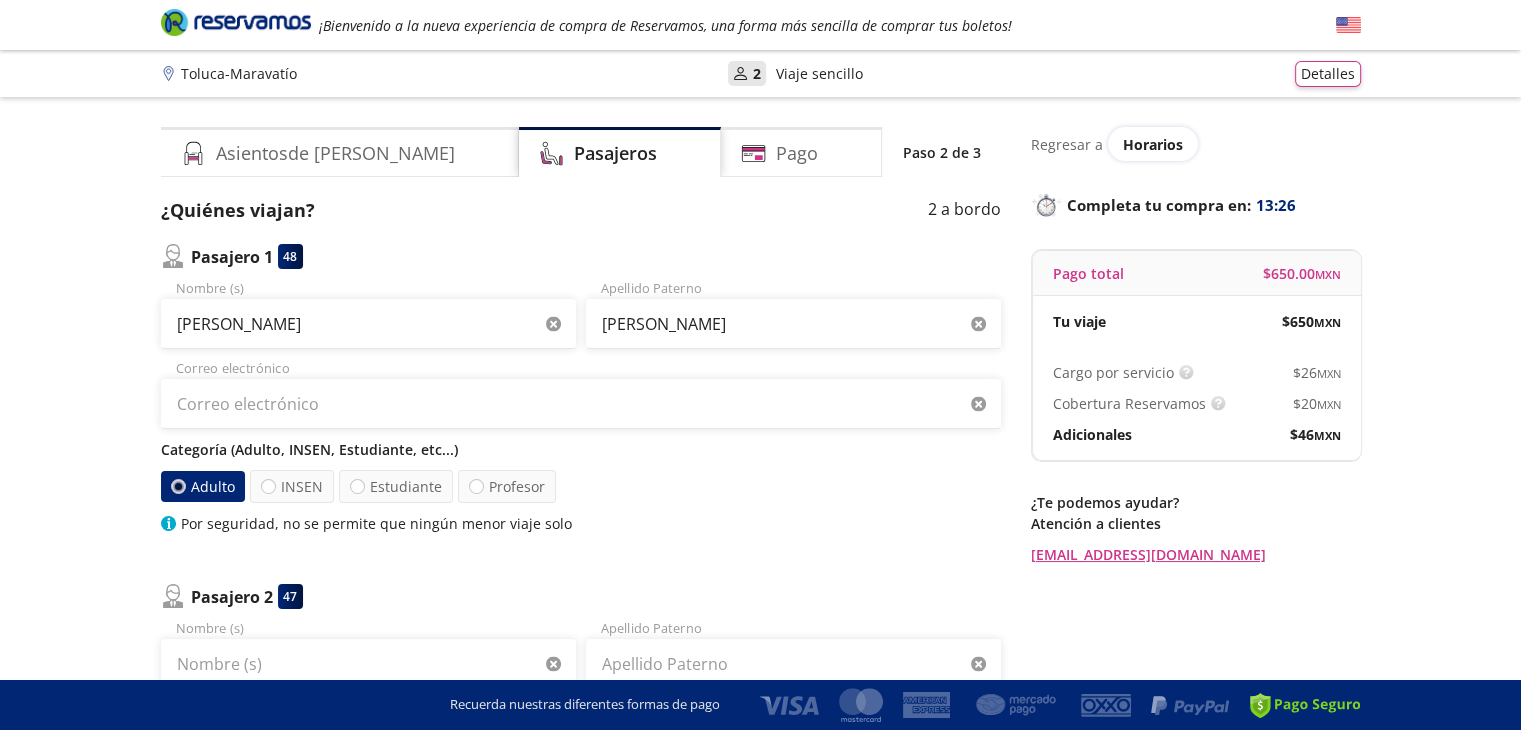 click on "[PERSON_NAME] Nombre (s) [PERSON_NAME] Apellido Paterno Correo electrónico Categoría (Adulto, INSEN, Estudiante, etc...) Adulto INSEN Estudiante Profesor Por seguridad, no se permite que ningún menor viaje solo" at bounding box center (581, 406) 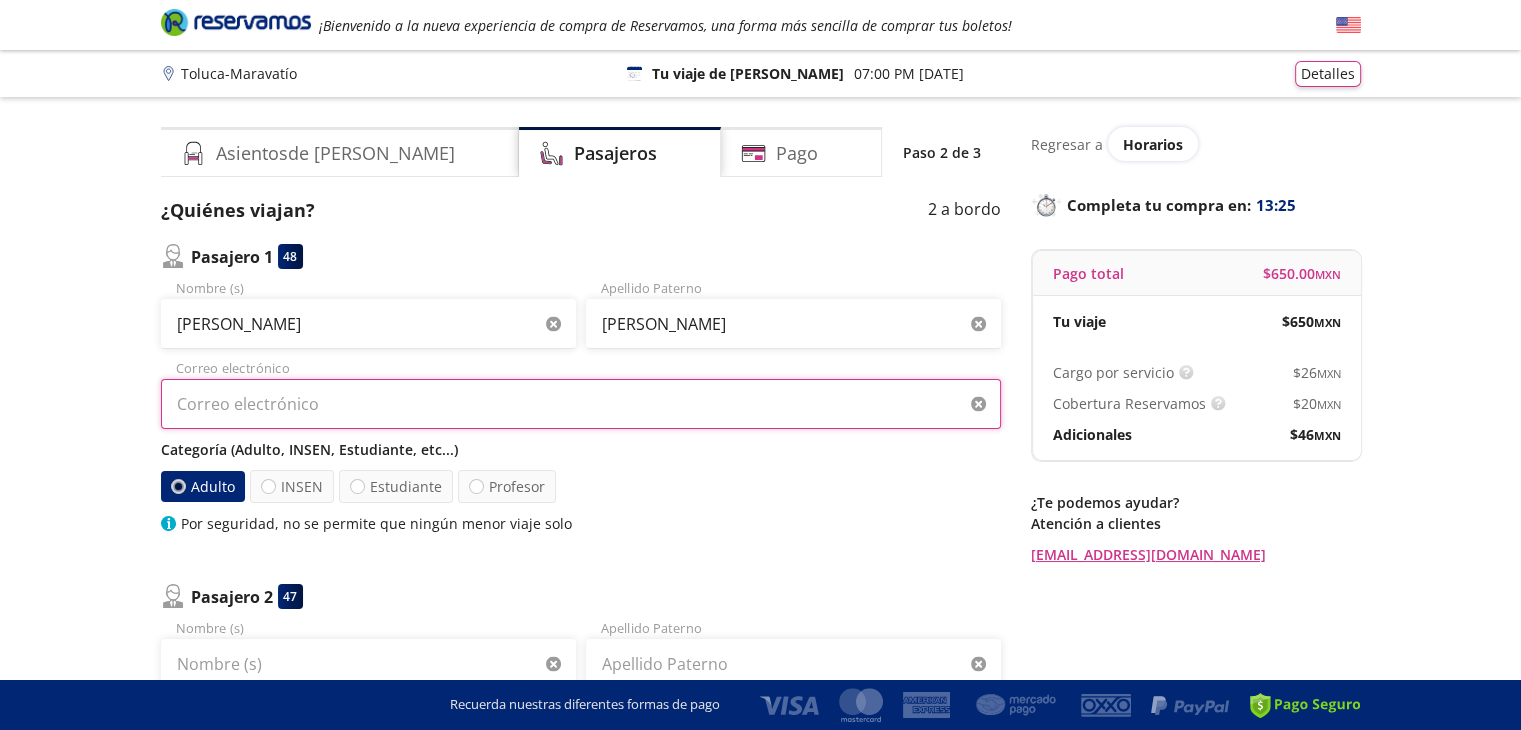 click on "Correo electrónico" at bounding box center (581, 404) 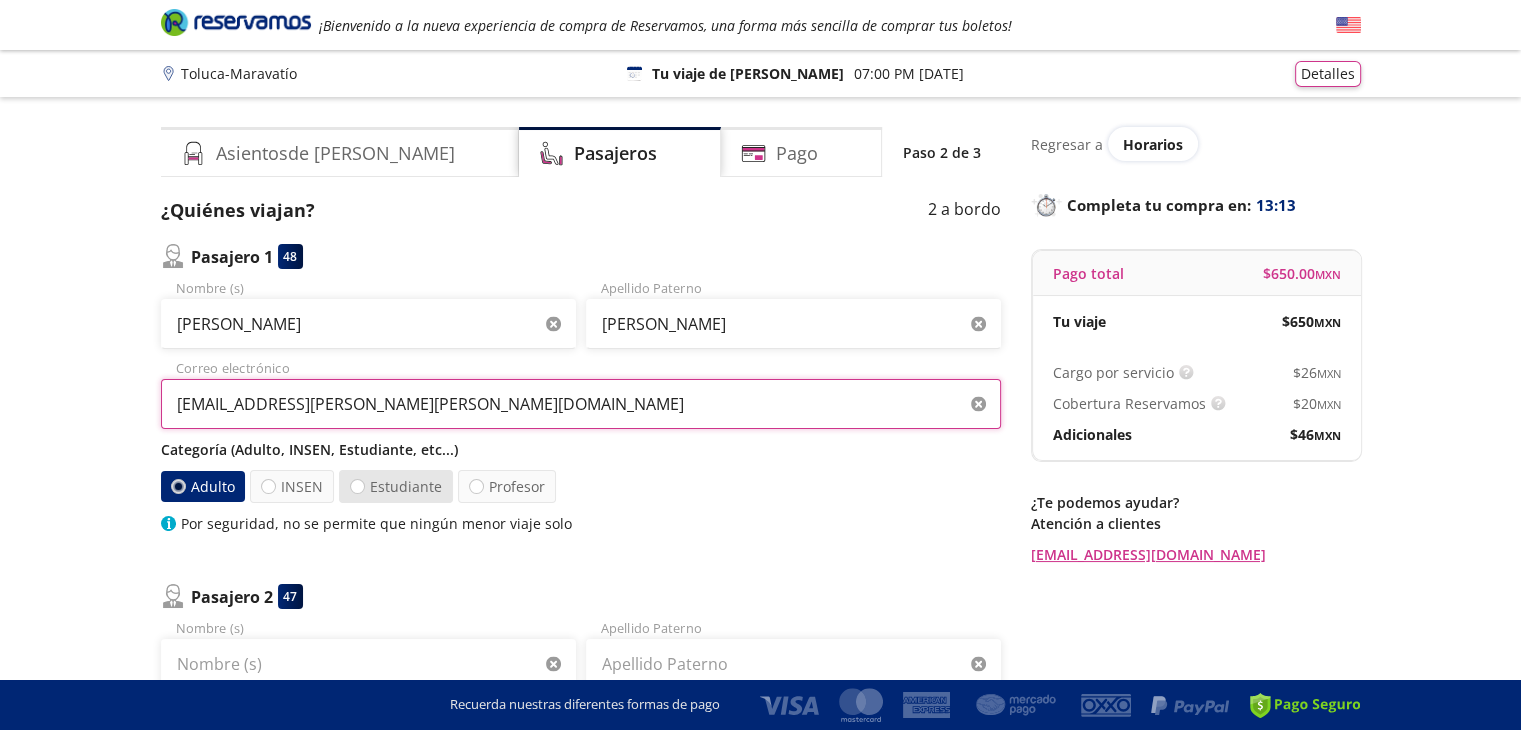 type on "[EMAIL_ADDRESS][PERSON_NAME][PERSON_NAME][DOMAIN_NAME]" 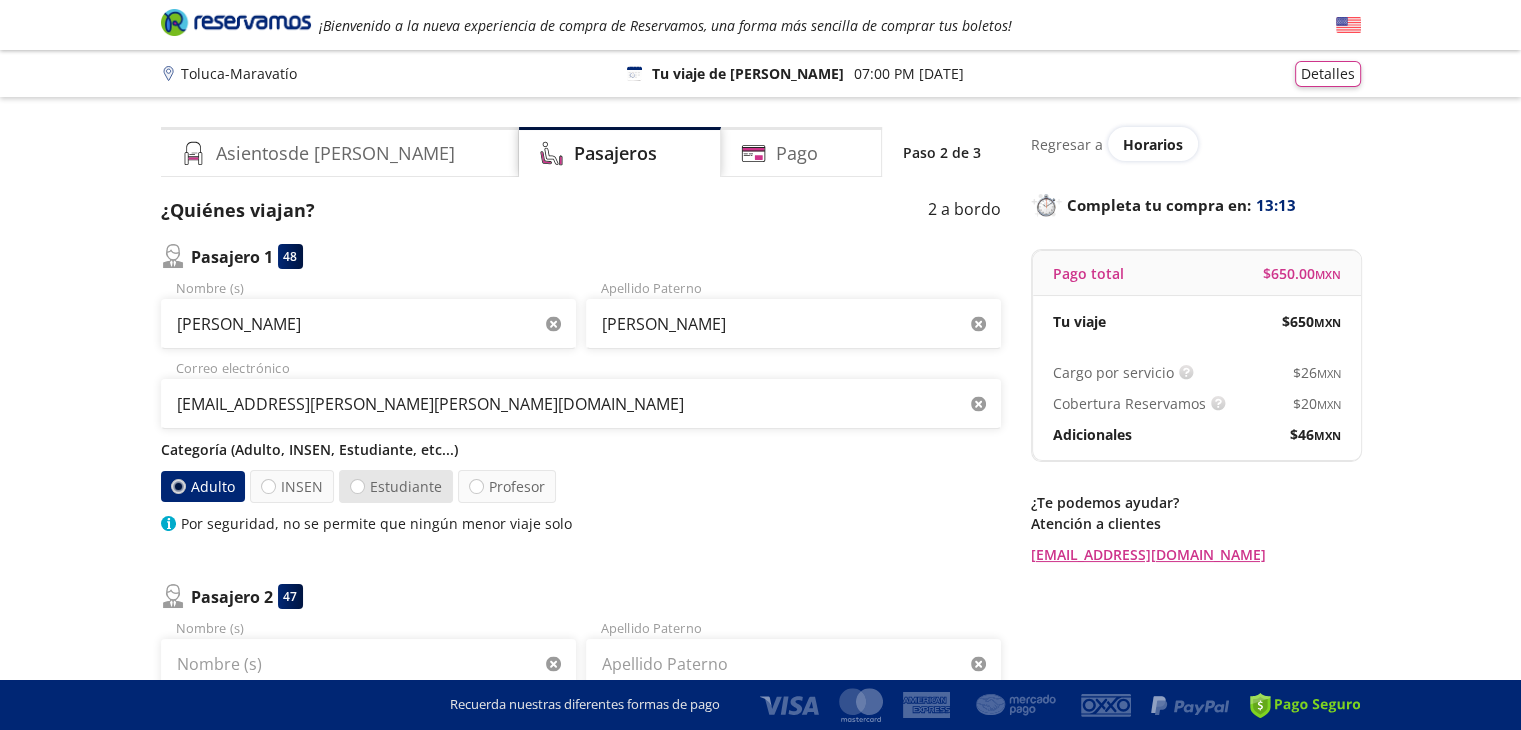 click on "Estudiante" at bounding box center (396, 486) 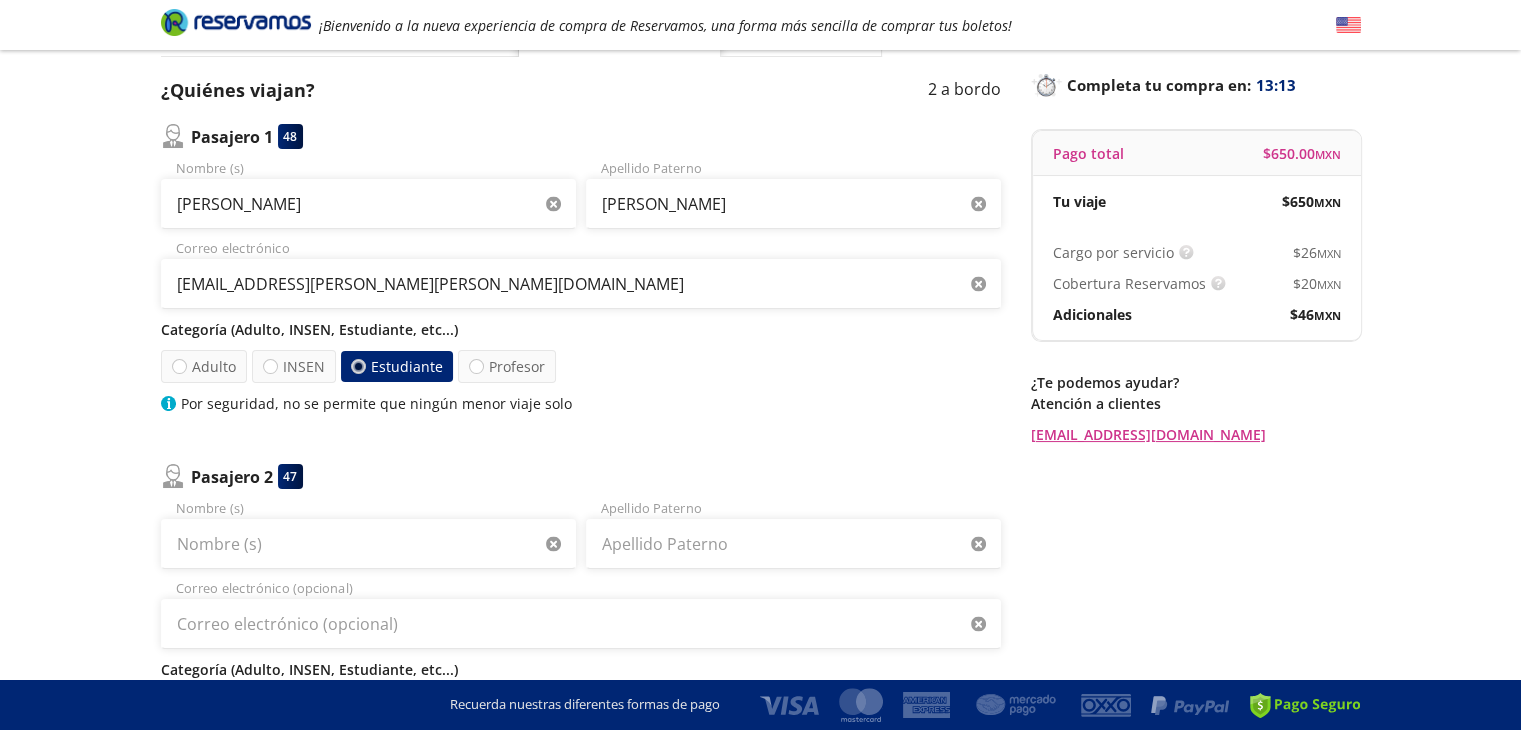 scroll, scrollTop: 136, scrollLeft: 0, axis: vertical 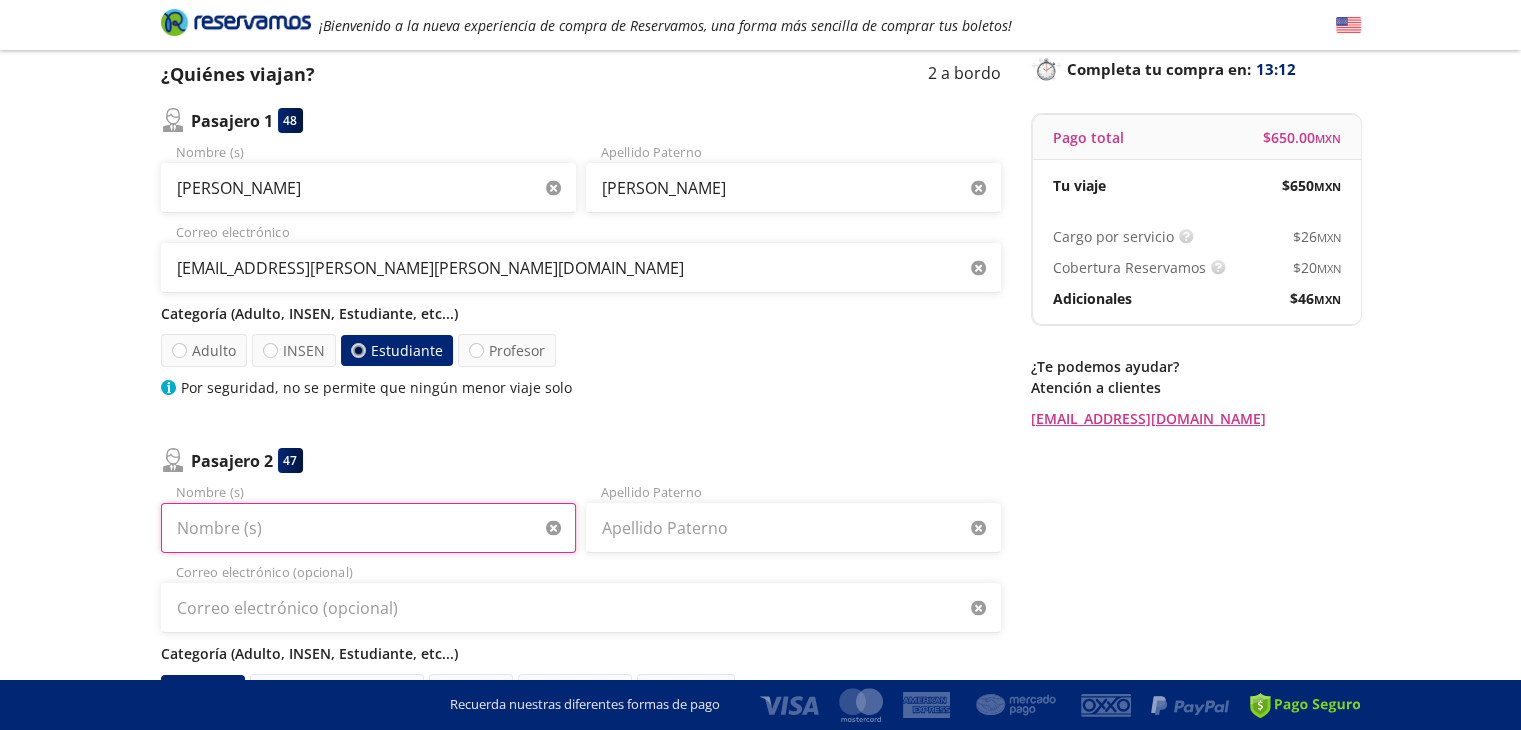 click on "Nombre (s)" at bounding box center [368, 528] 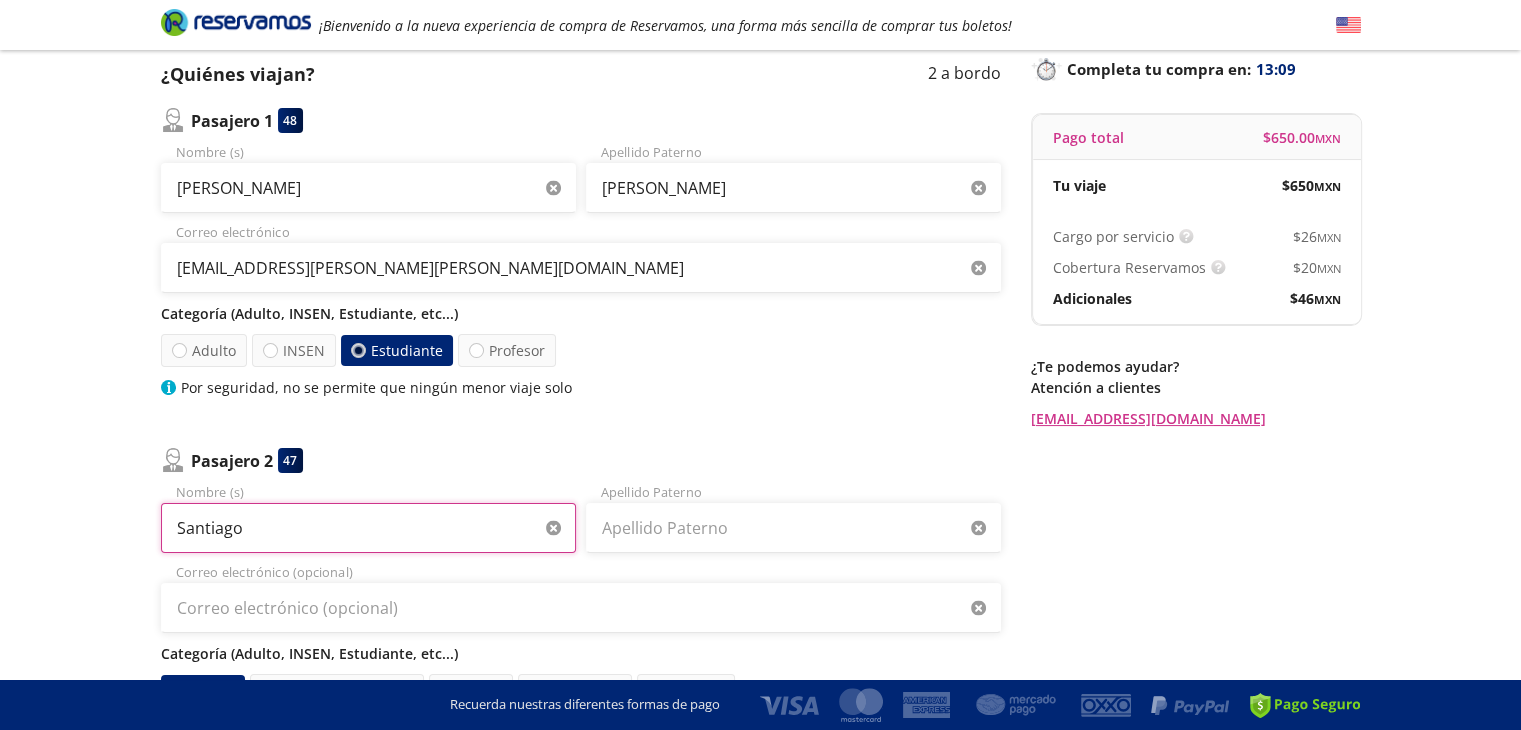 type on "Santiago" 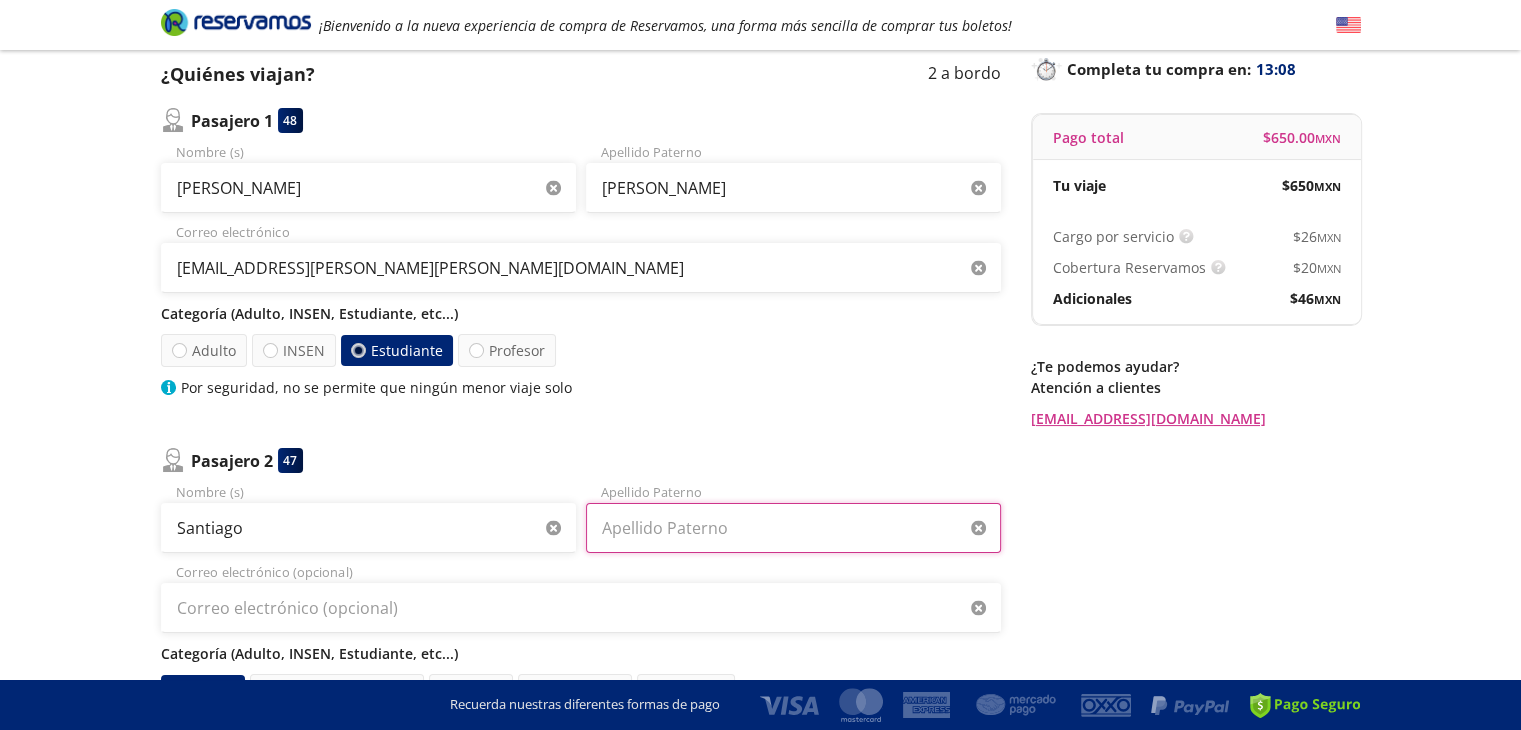 click on "Apellido Paterno" at bounding box center (793, 528) 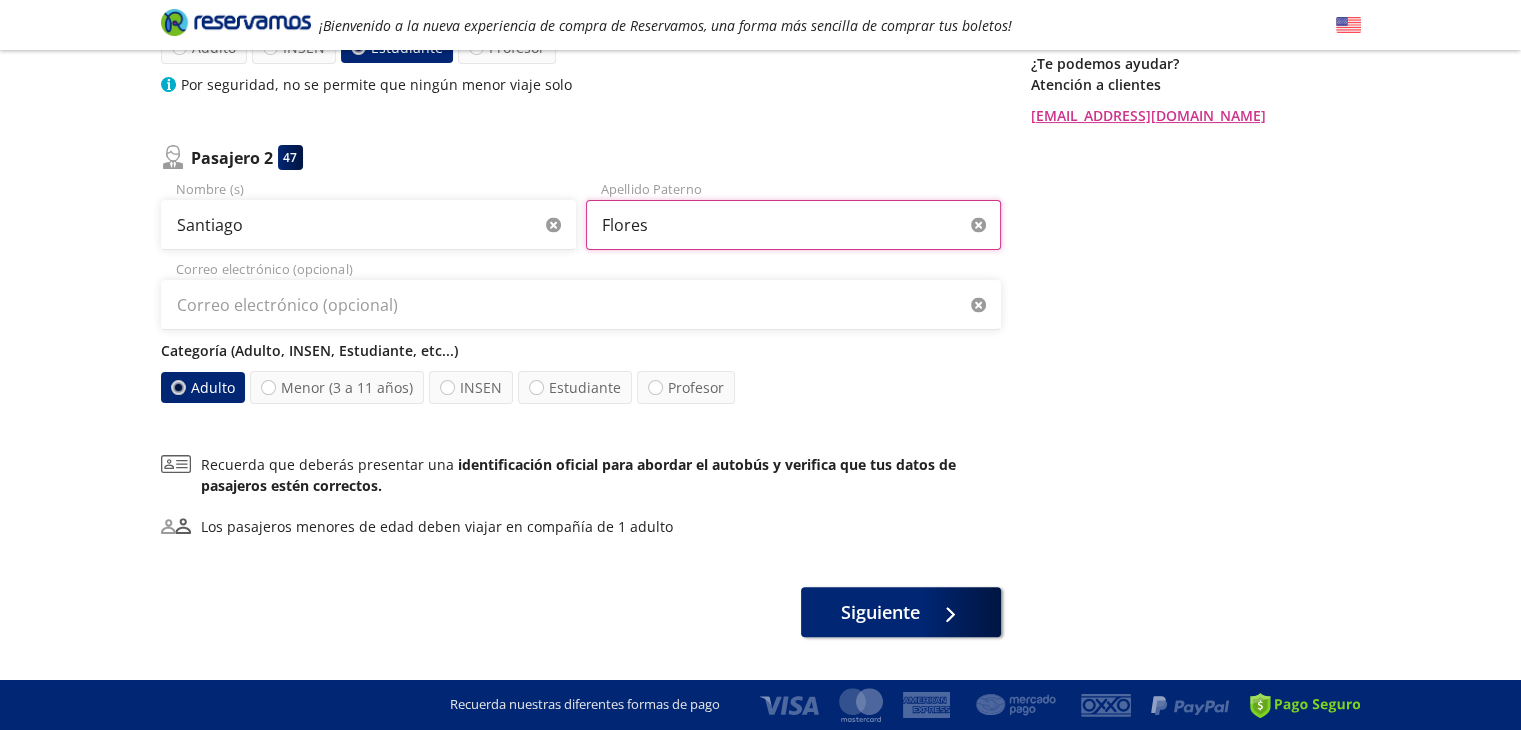 scroll, scrollTop: 446, scrollLeft: 0, axis: vertical 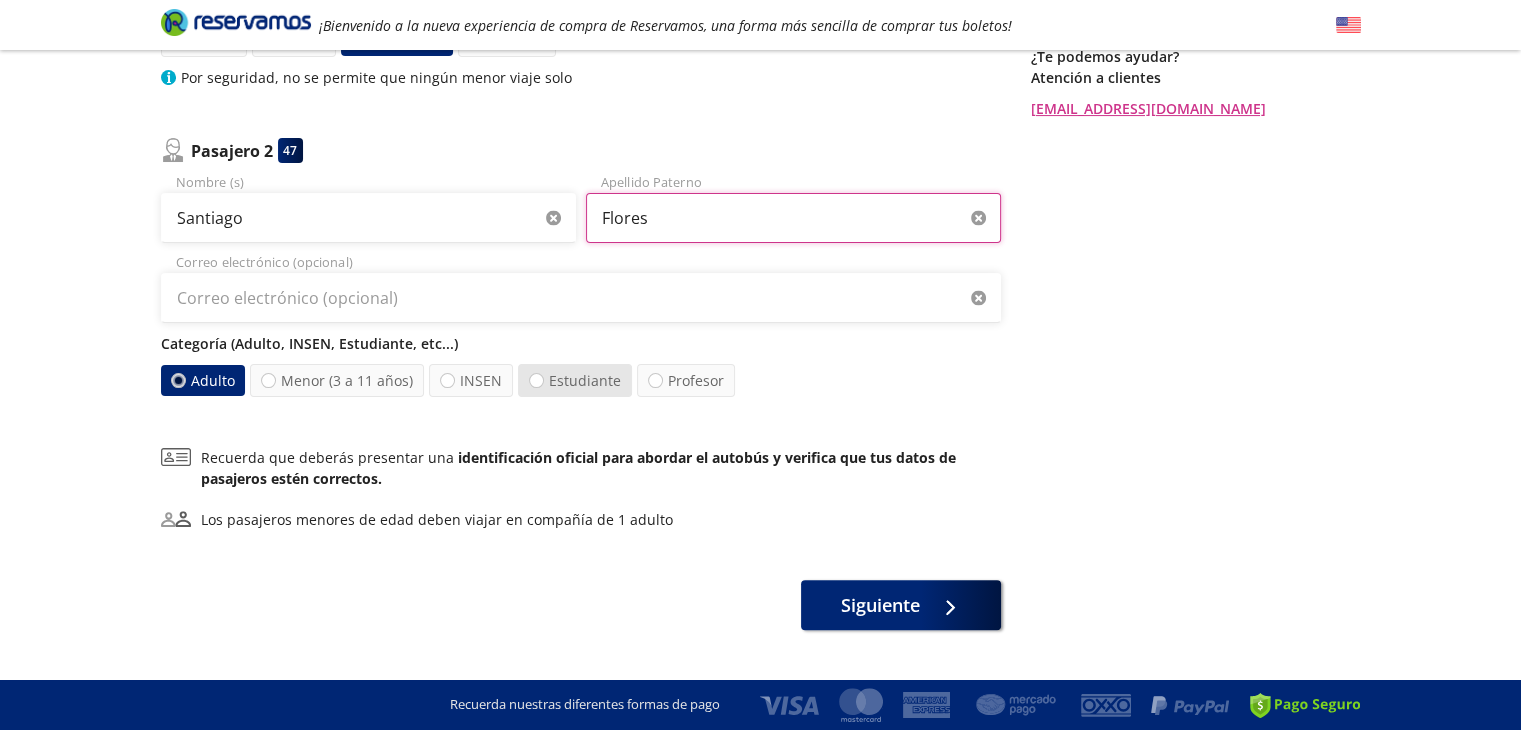 type on "Flores" 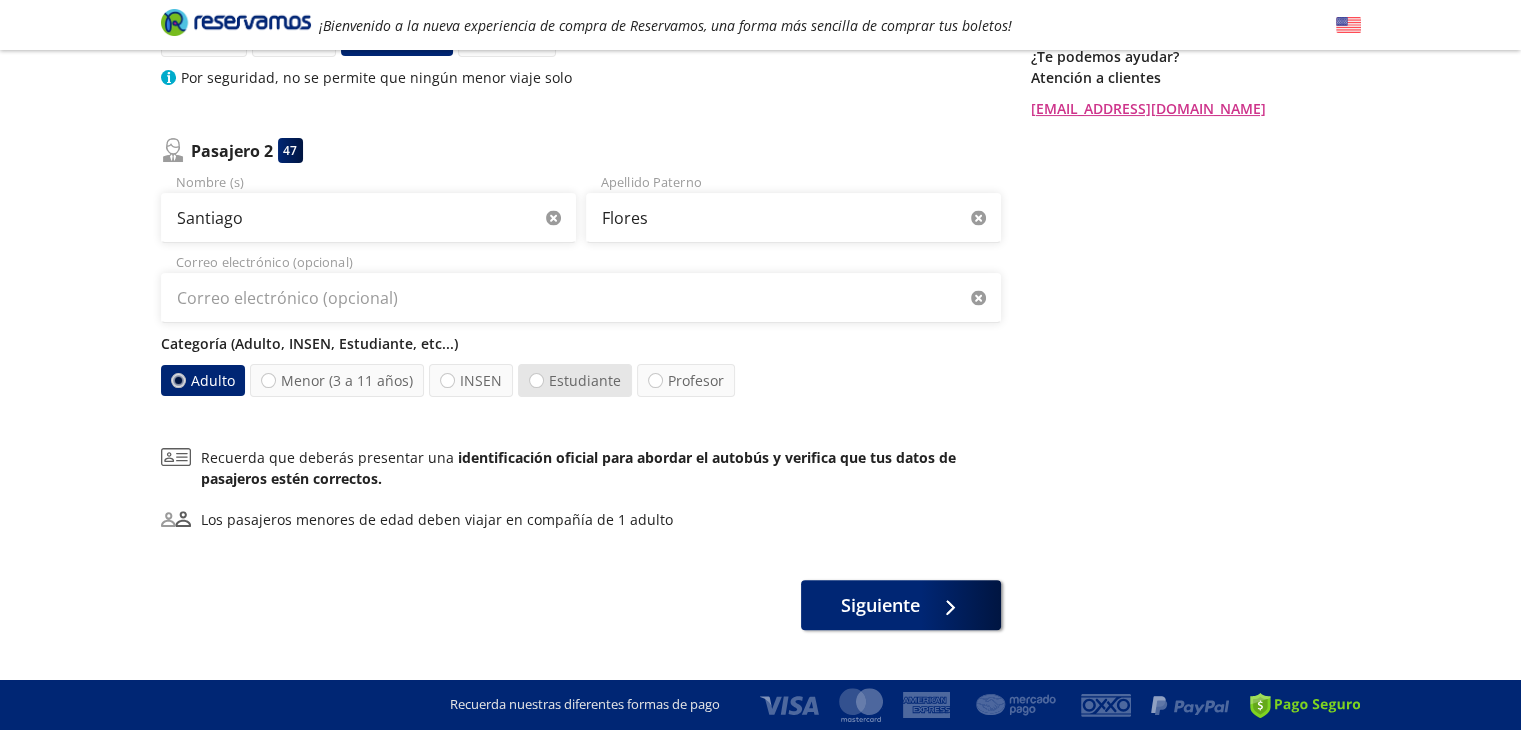 click on "Estudiante" at bounding box center [575, 380] 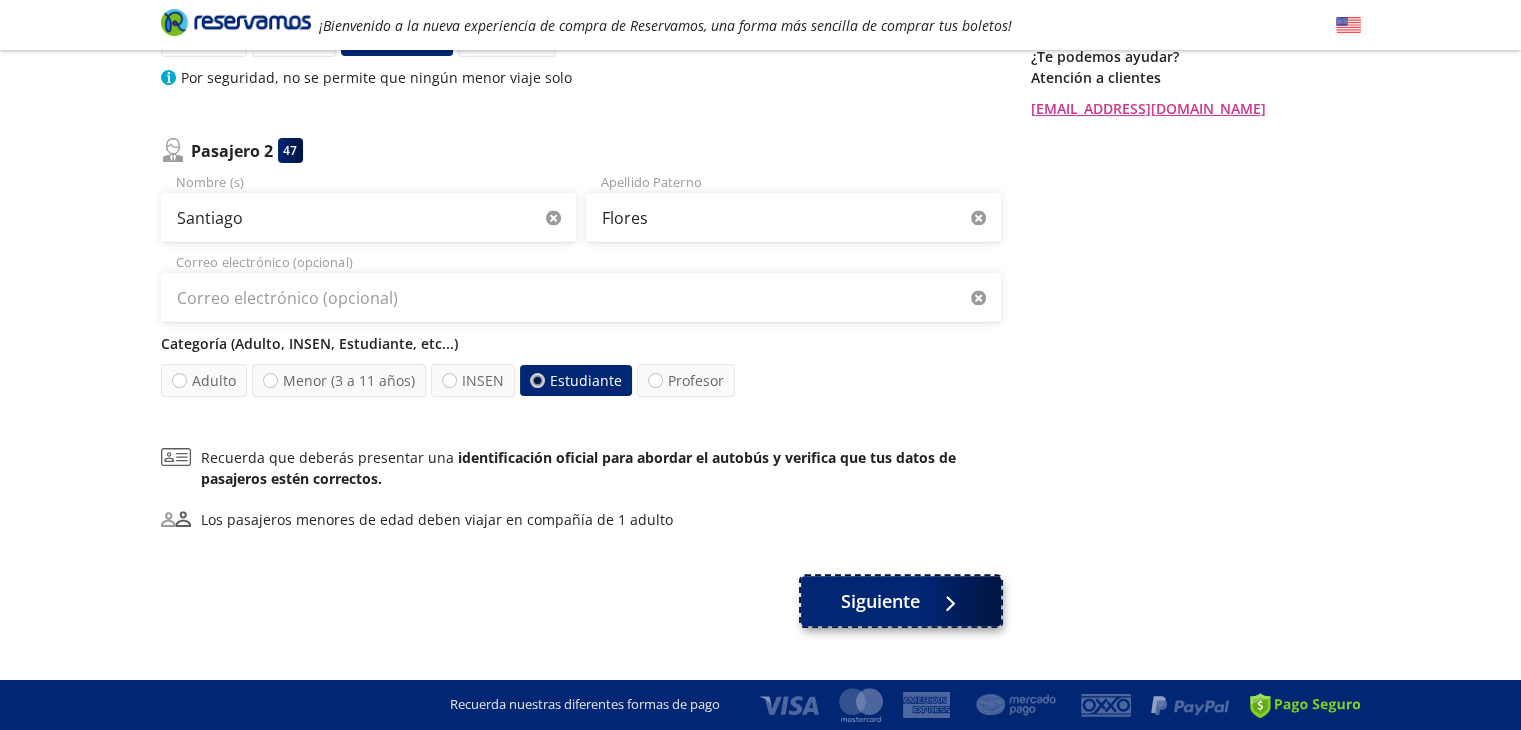 click on "Siguiente" at bounding box center (901, 601) 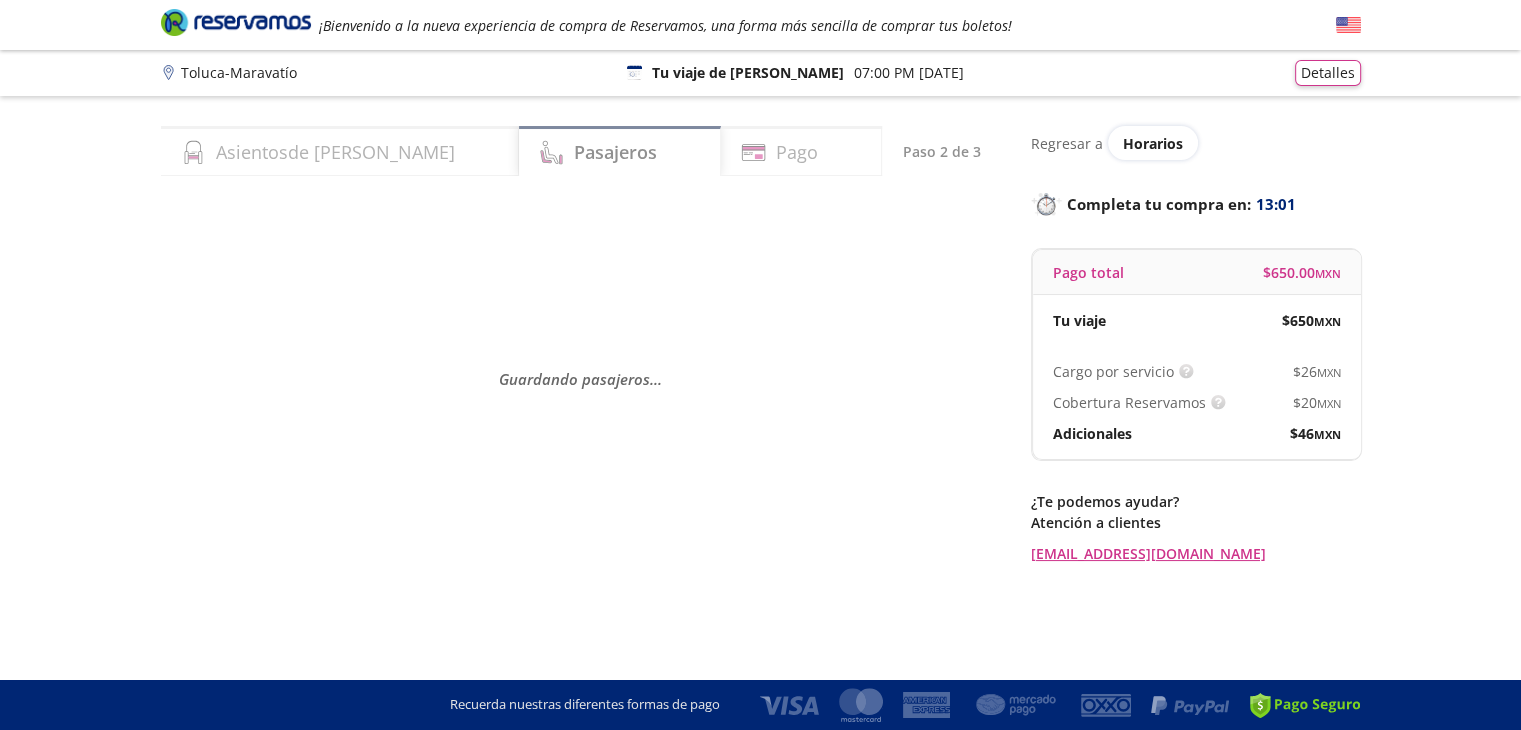 scroll, scrollTop: 0, scrollLeft: 0, axis: both 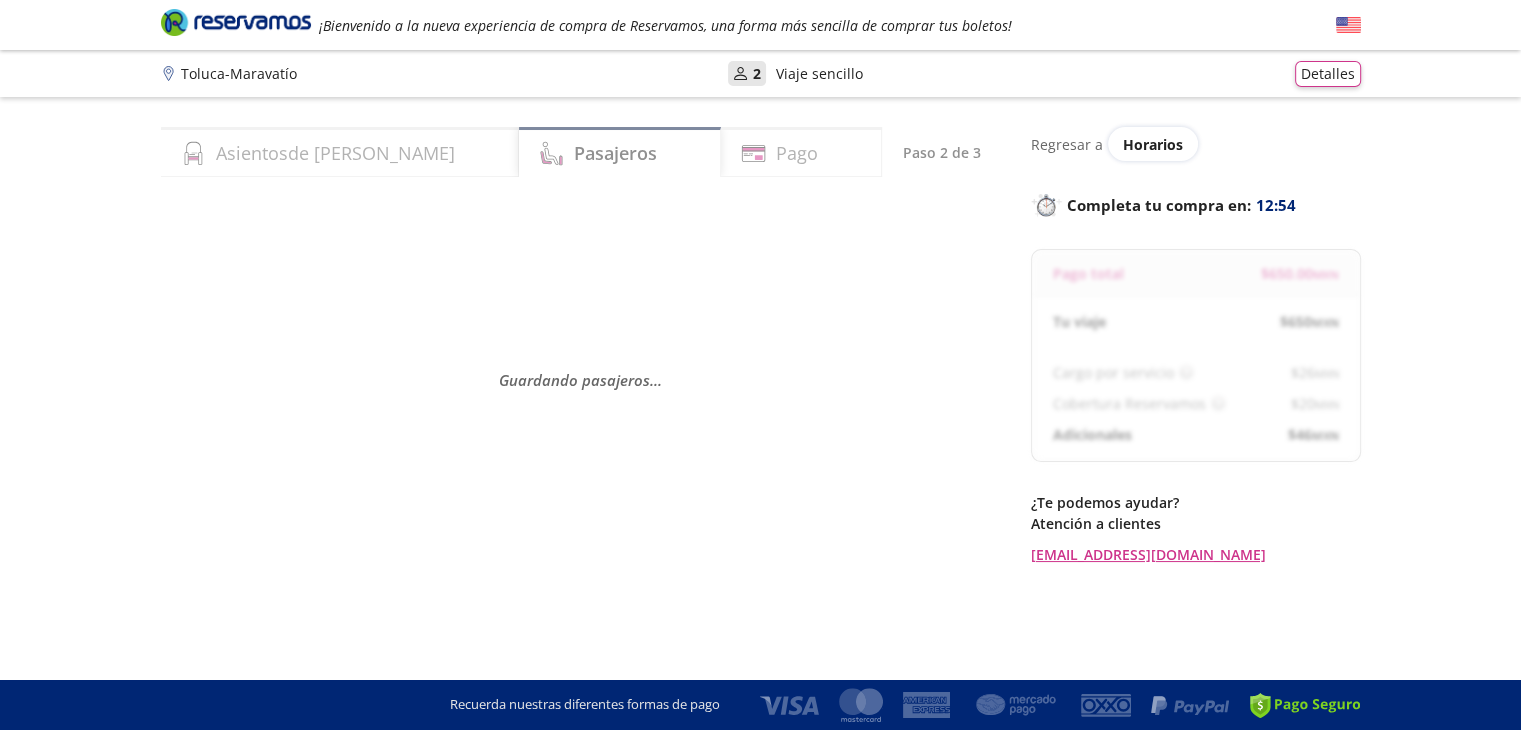 select on "MX" 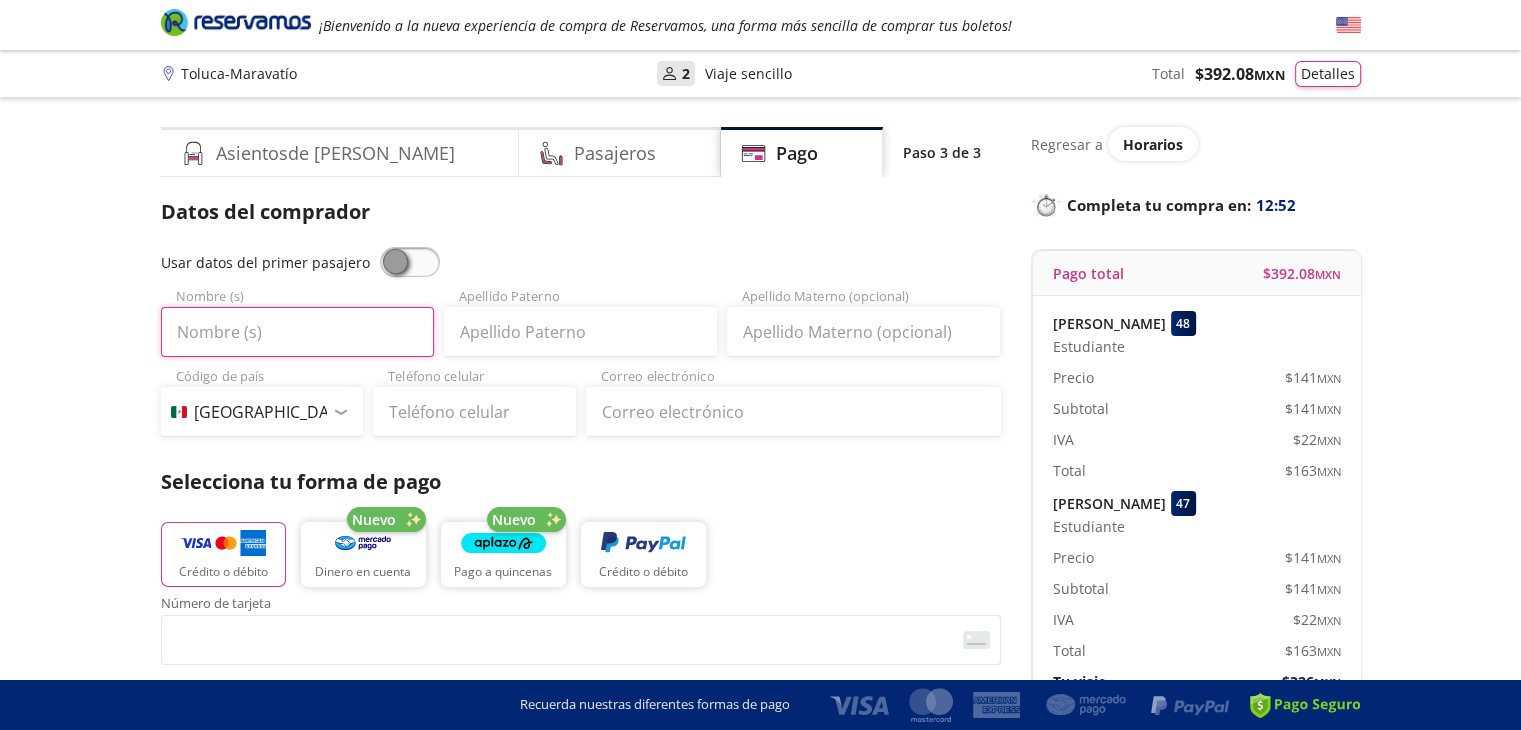 click on "Nombre (s)" at bounding box center [297, 332] 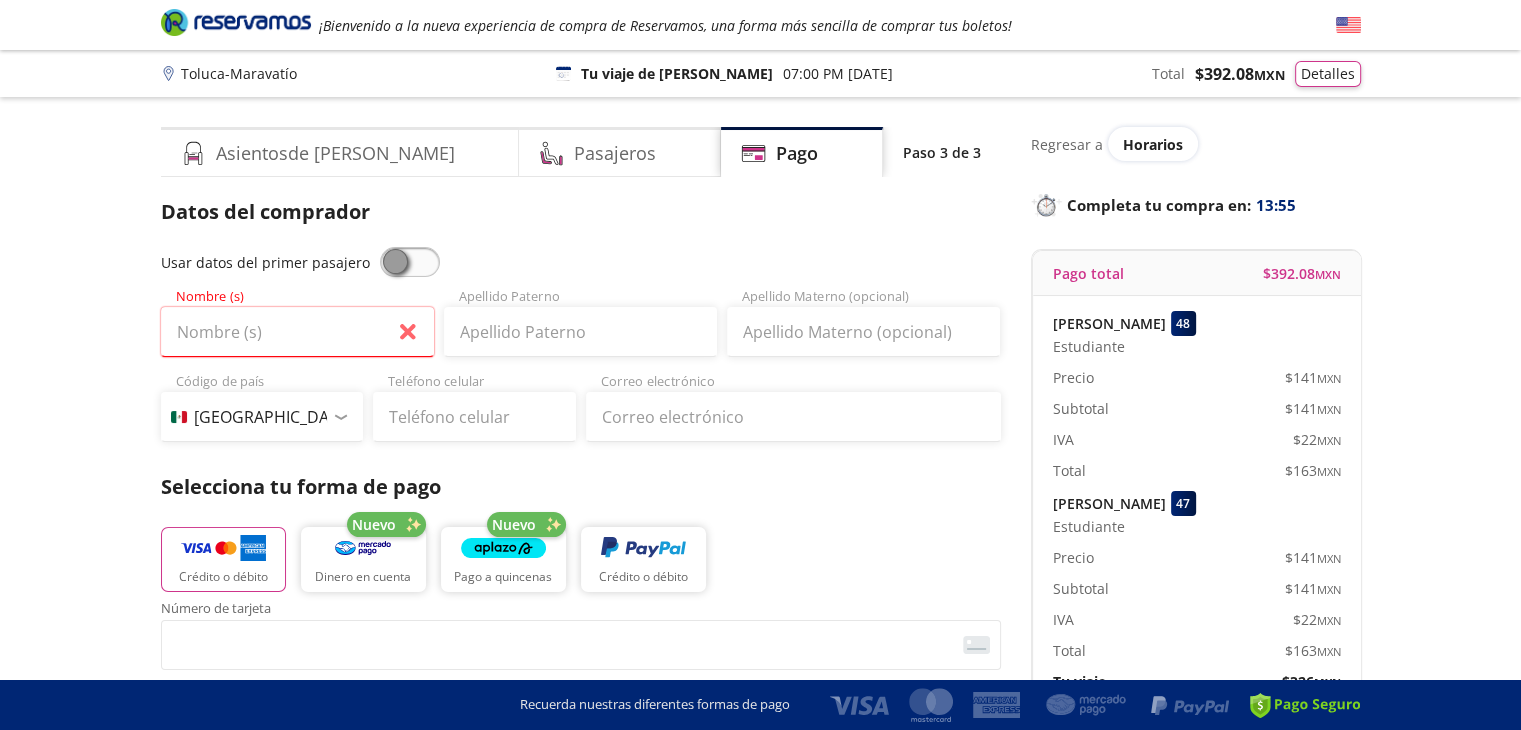 click at bounding box center (410, 262) 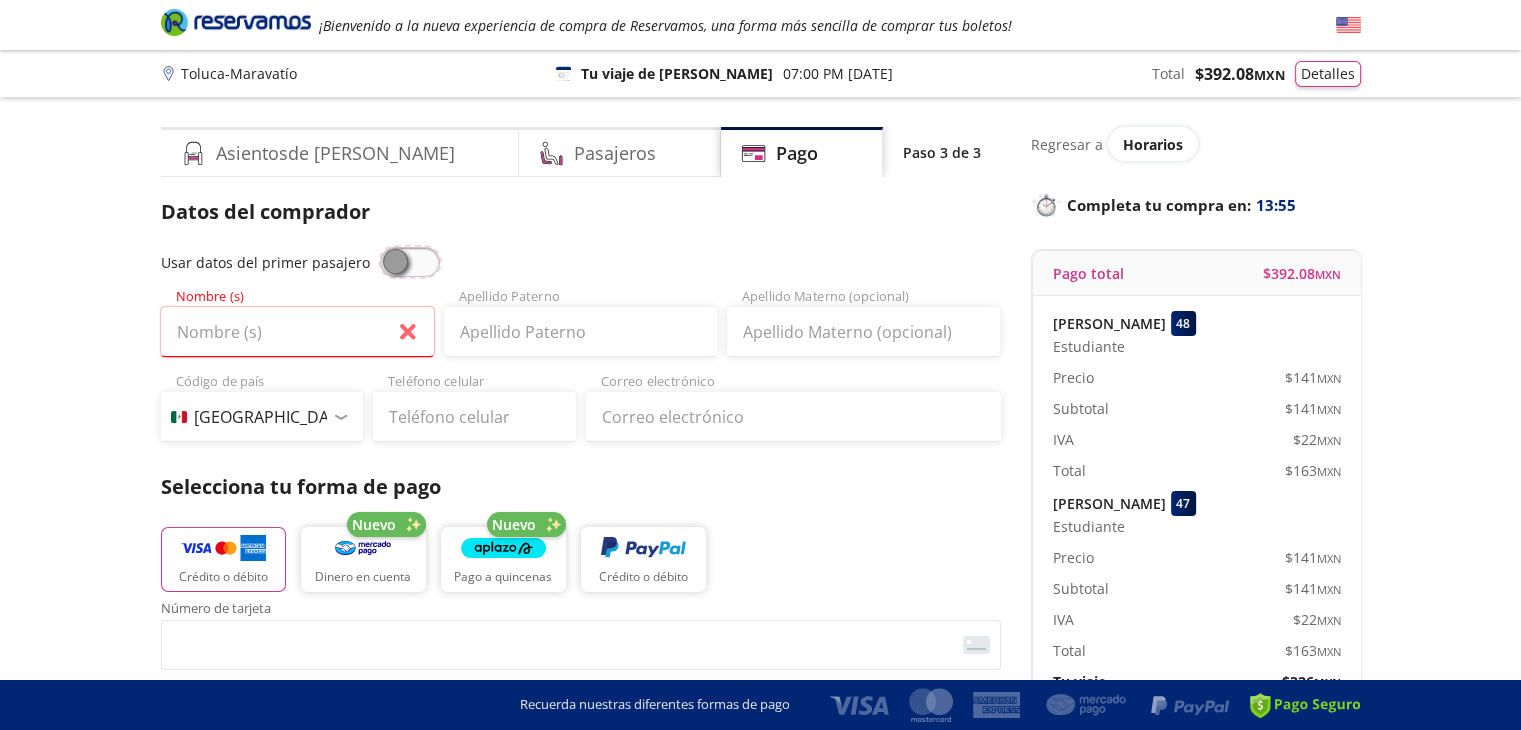 click at bounding box center (380, 247) 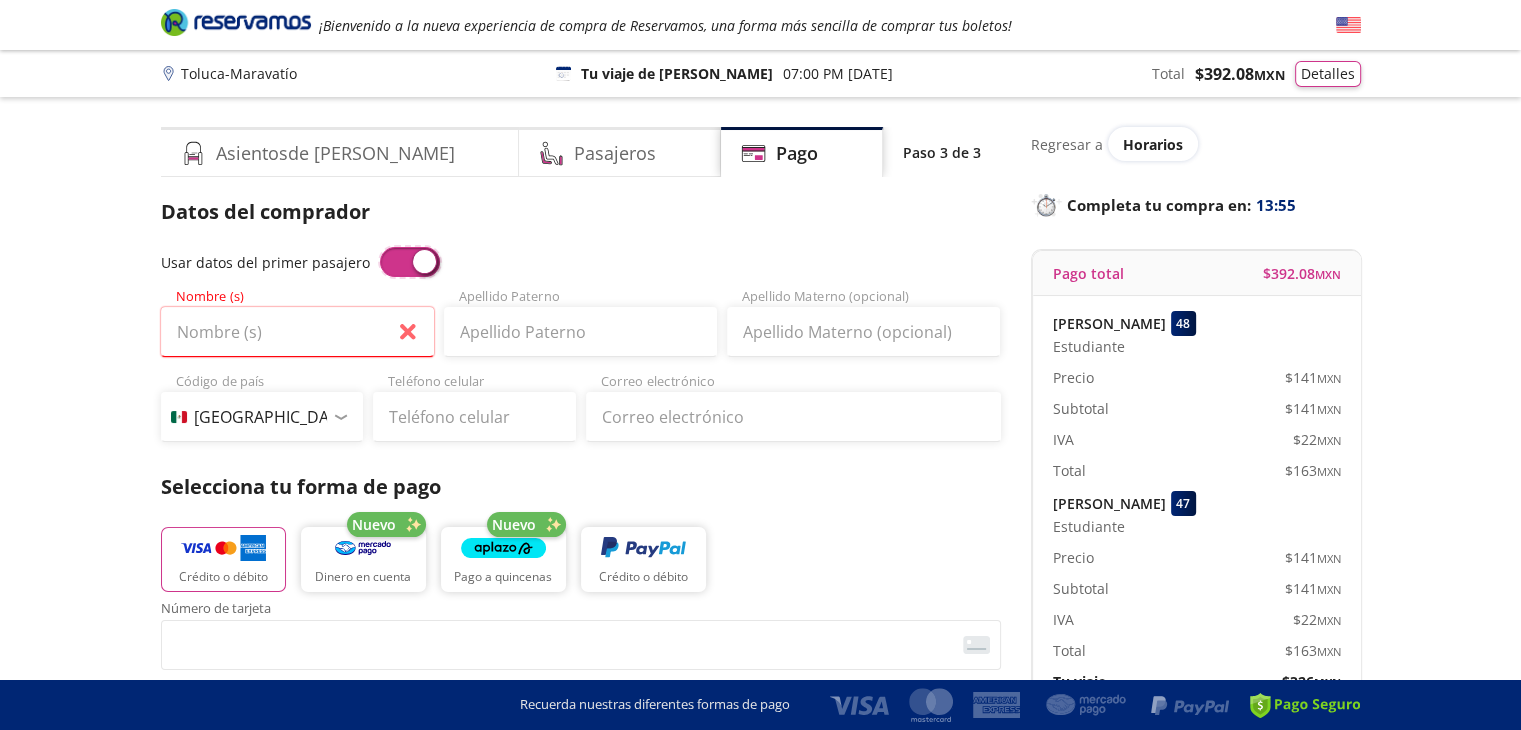 type on "[PERSON_NAME]" 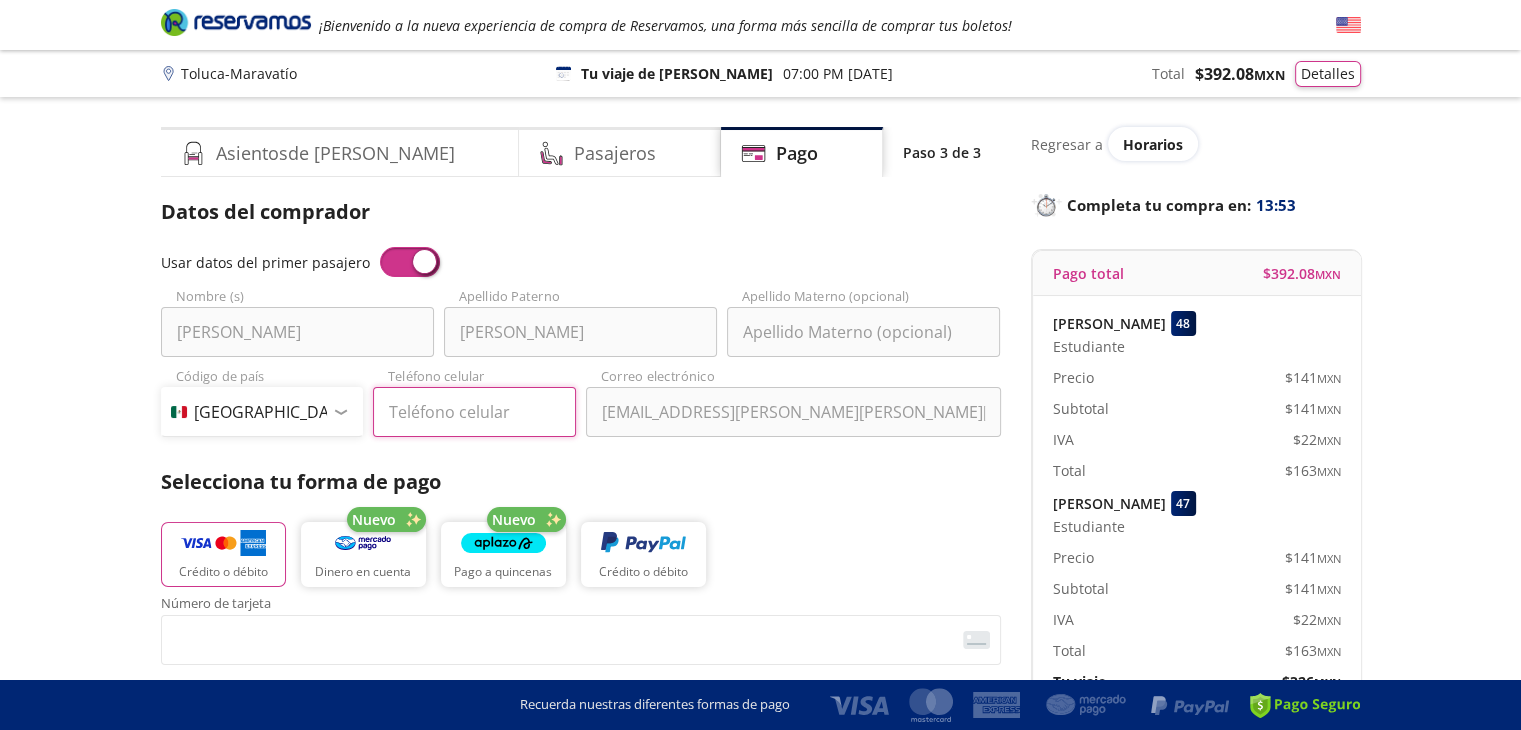 click on "Teléfono celular" at bounding box center (474, 412) 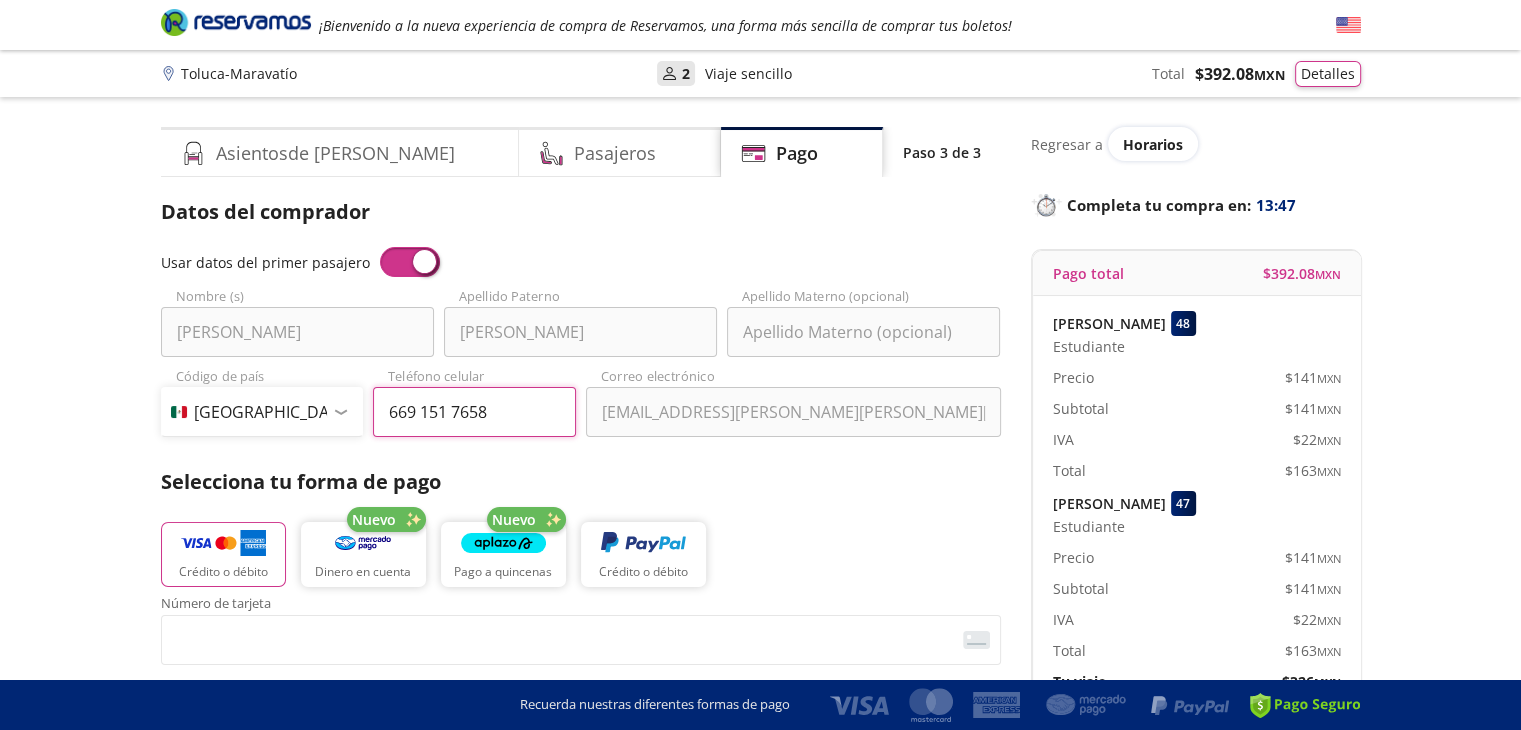 type on "669 151 7658" 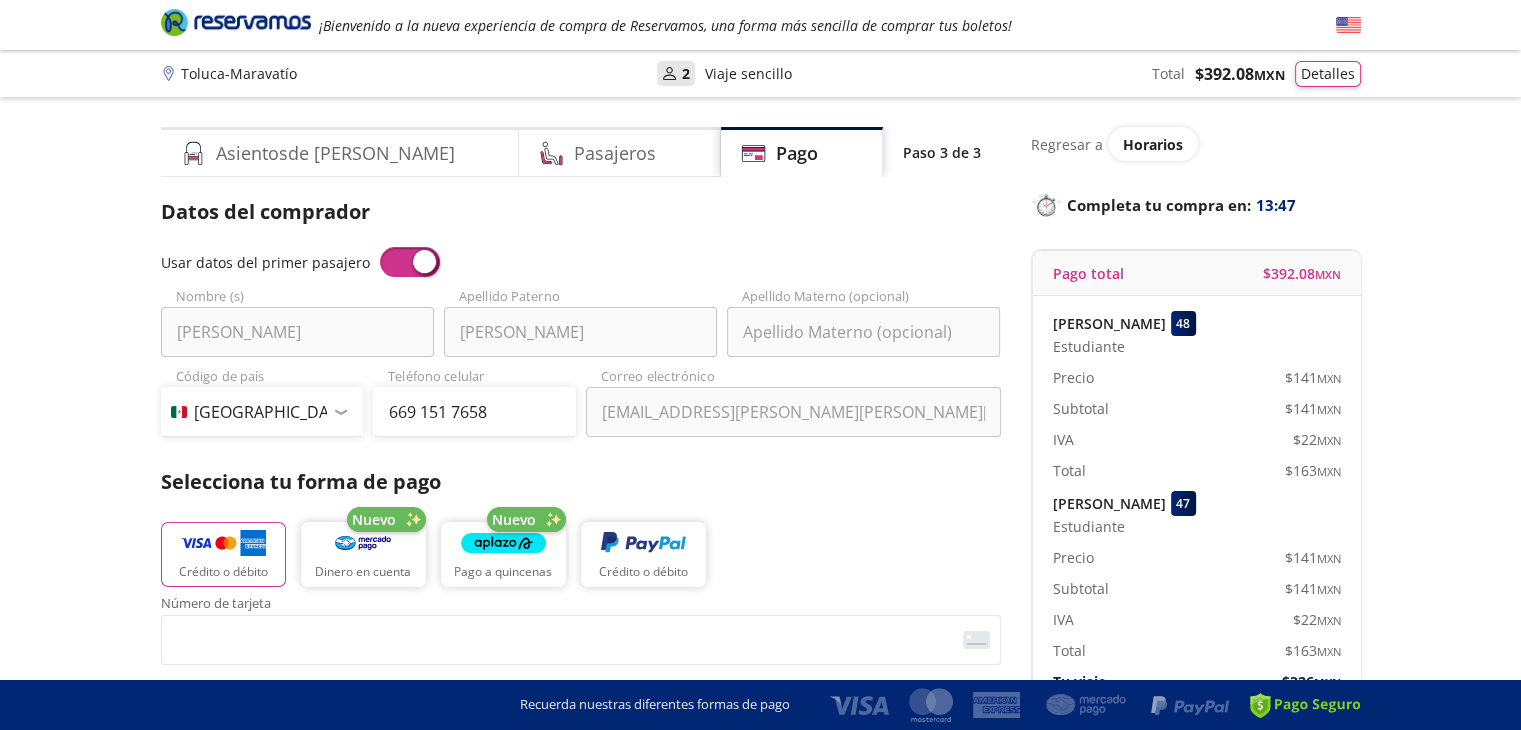 click on "Selecciona tu forma de pago" at bounding box center (581, 482) 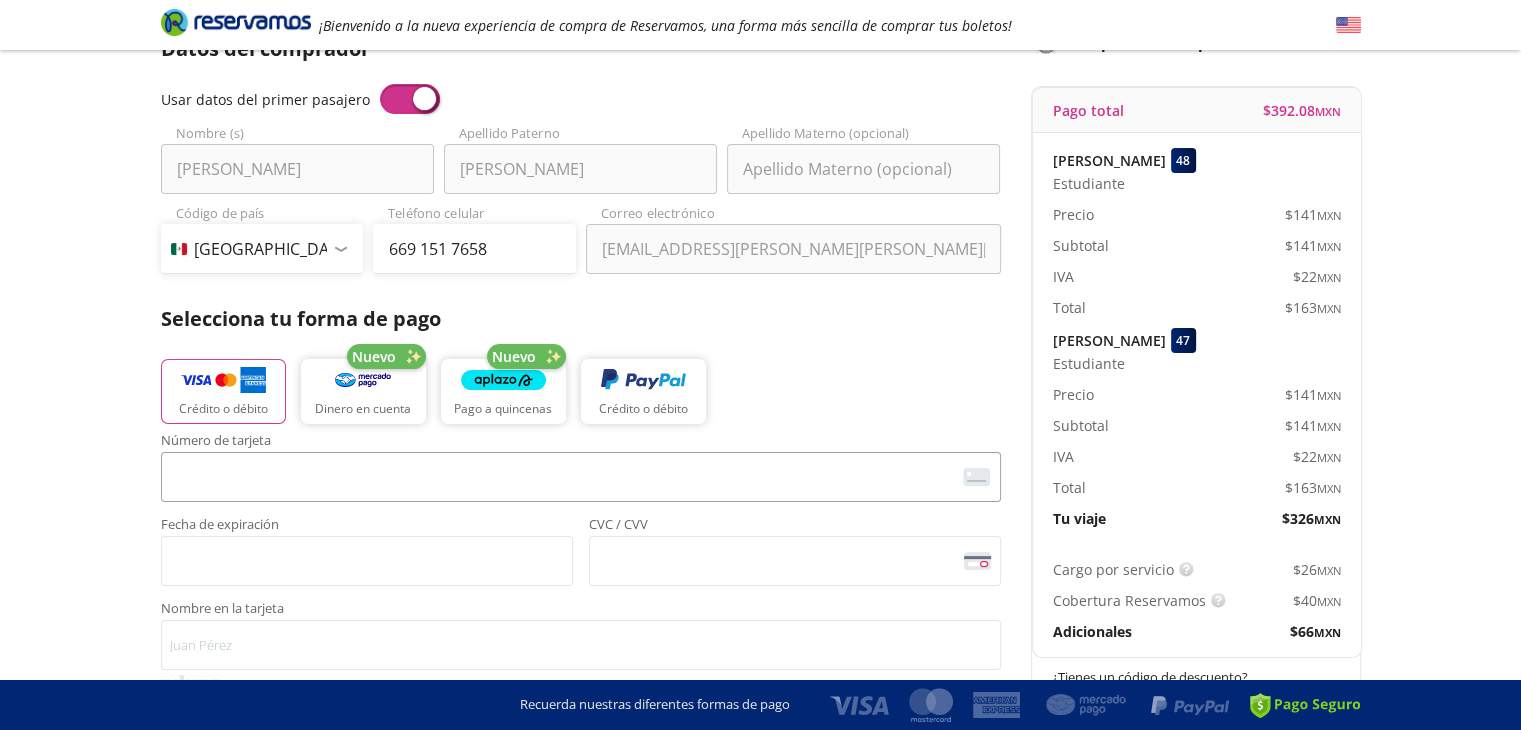 scroll, scrollTop: 164, scrollLeft: 0, axis: vertical 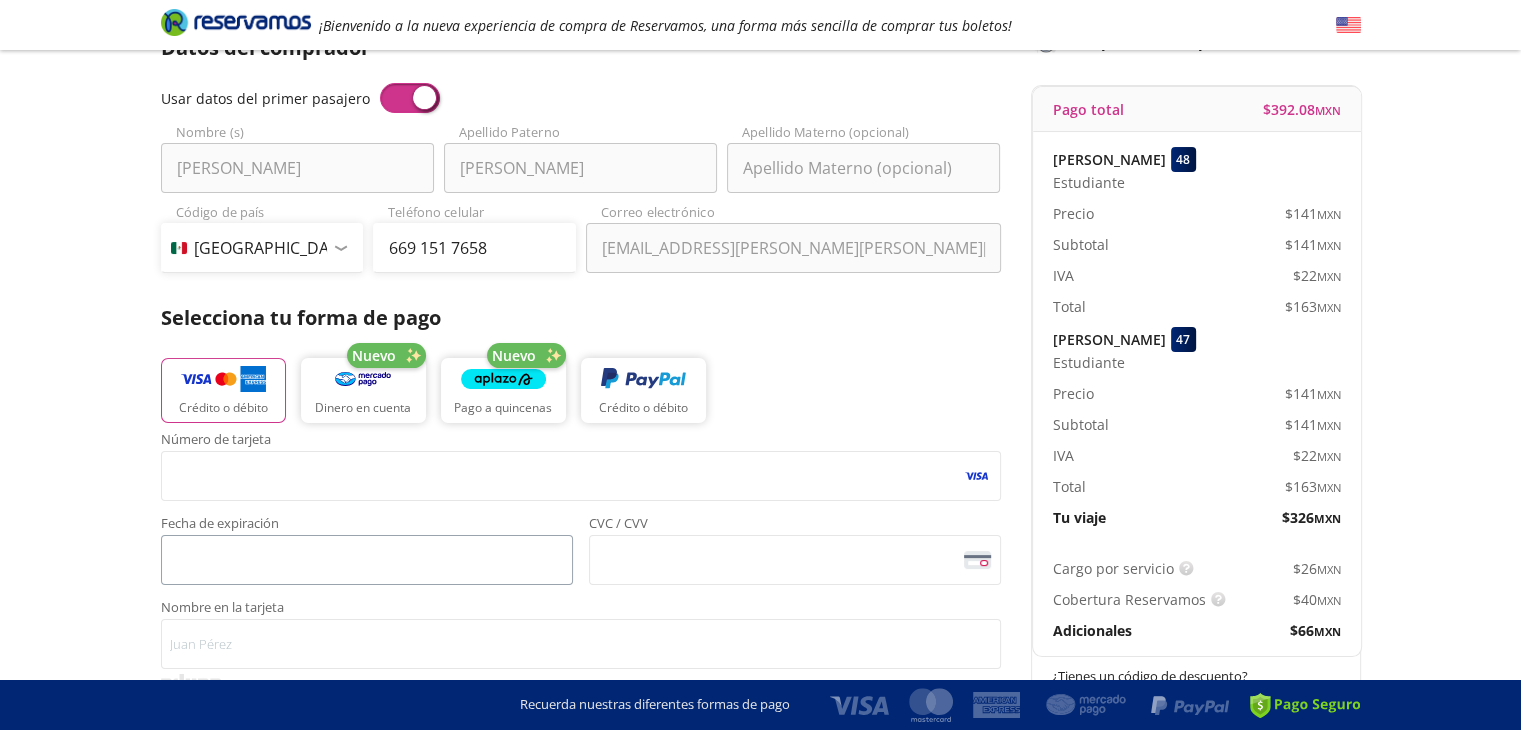 click on "<p>Your browser does not support iframes.</p>" at bounding box center (367, 560) 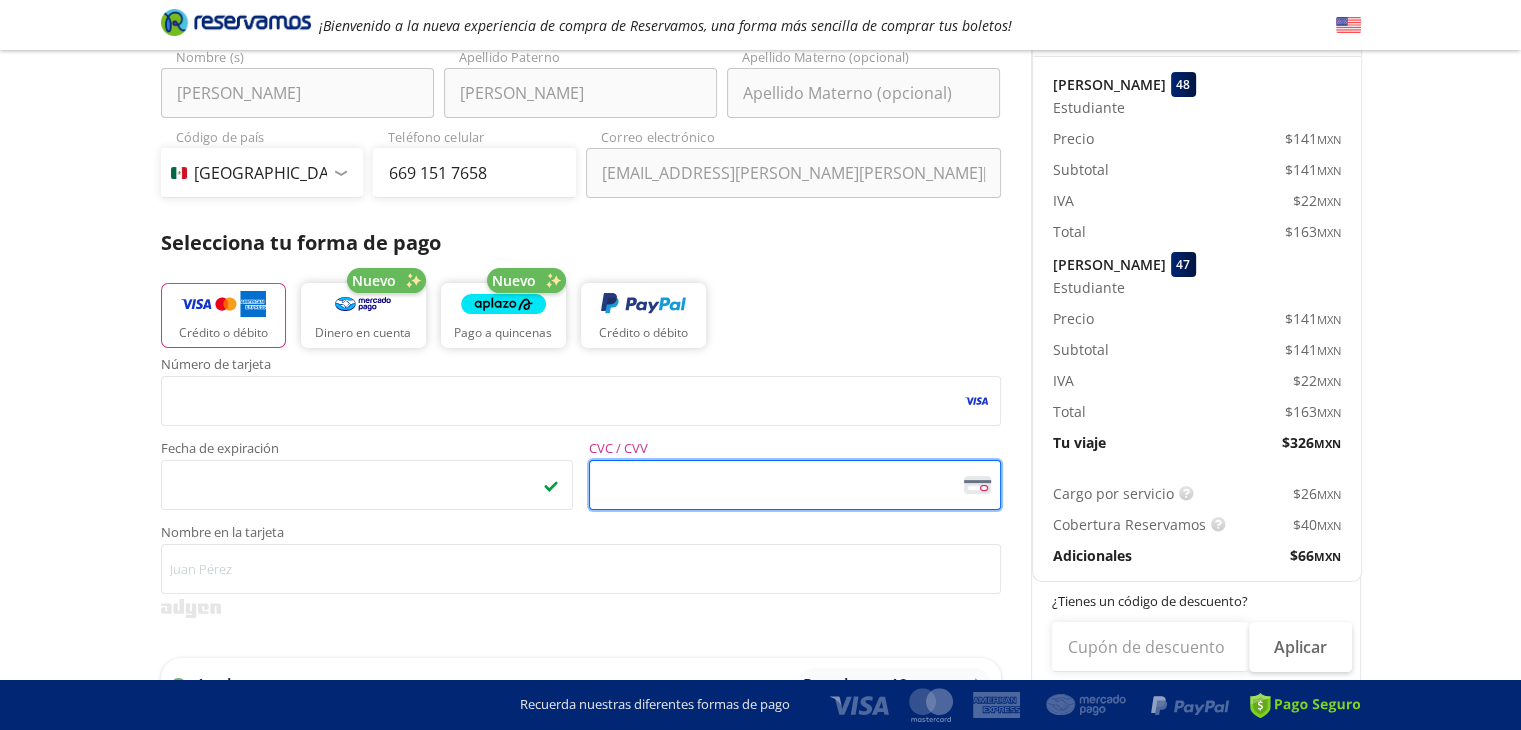 scroll, scrollTop: 240, scrollLeft: 0, axis: vertical 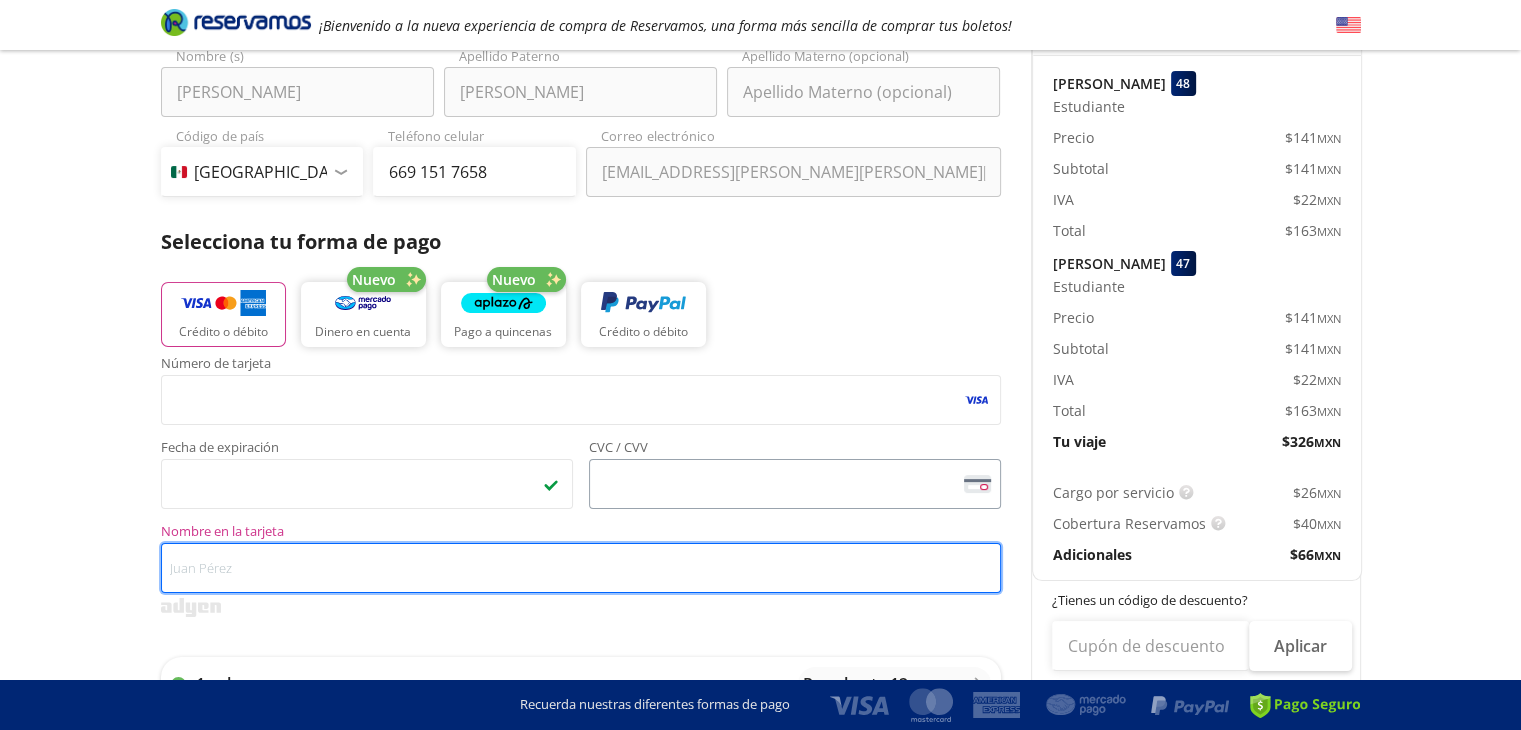 click on "Nombre en la tarjeta" at bounding box center [581, 568] 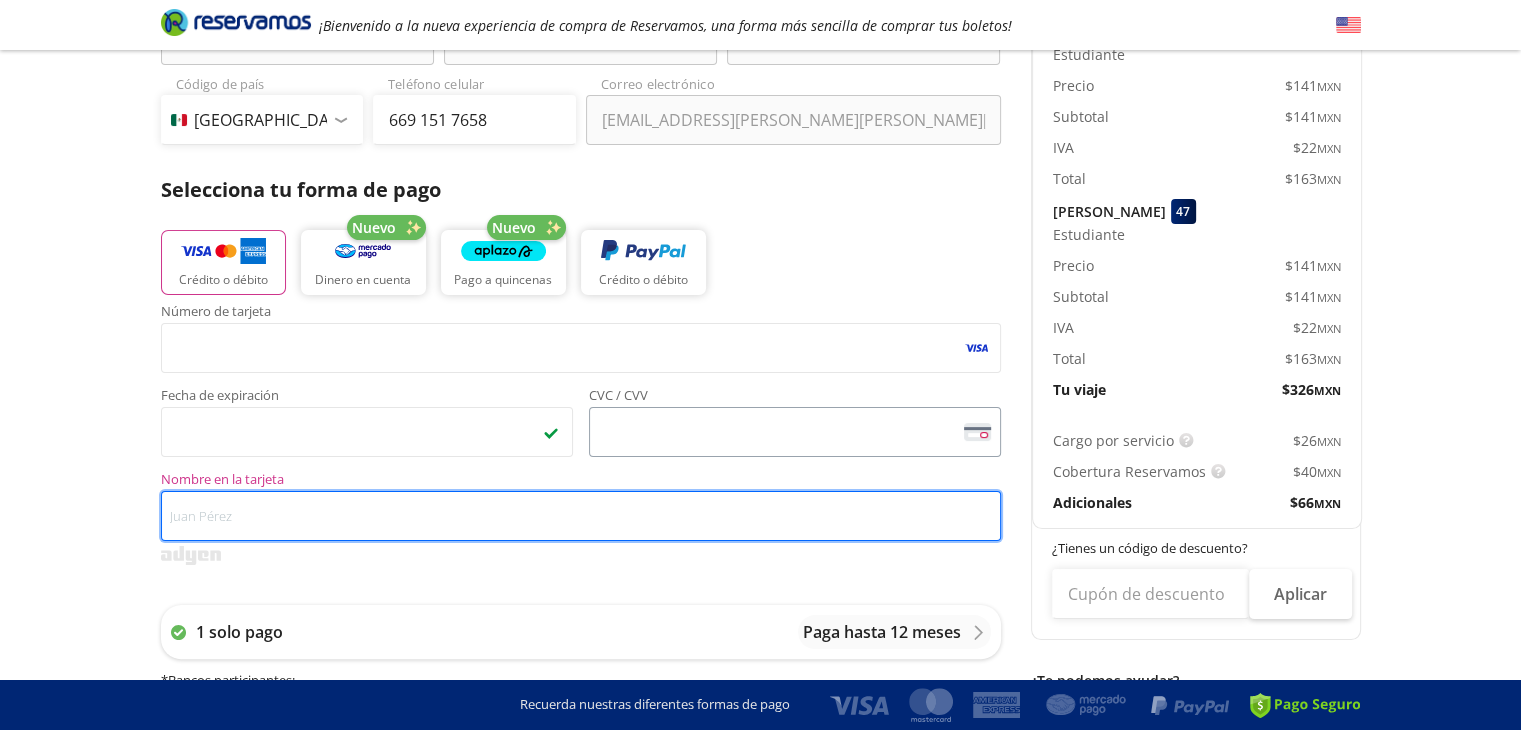 scroll, scrollTop: 291, scrollLeft: 0, axis: vertical 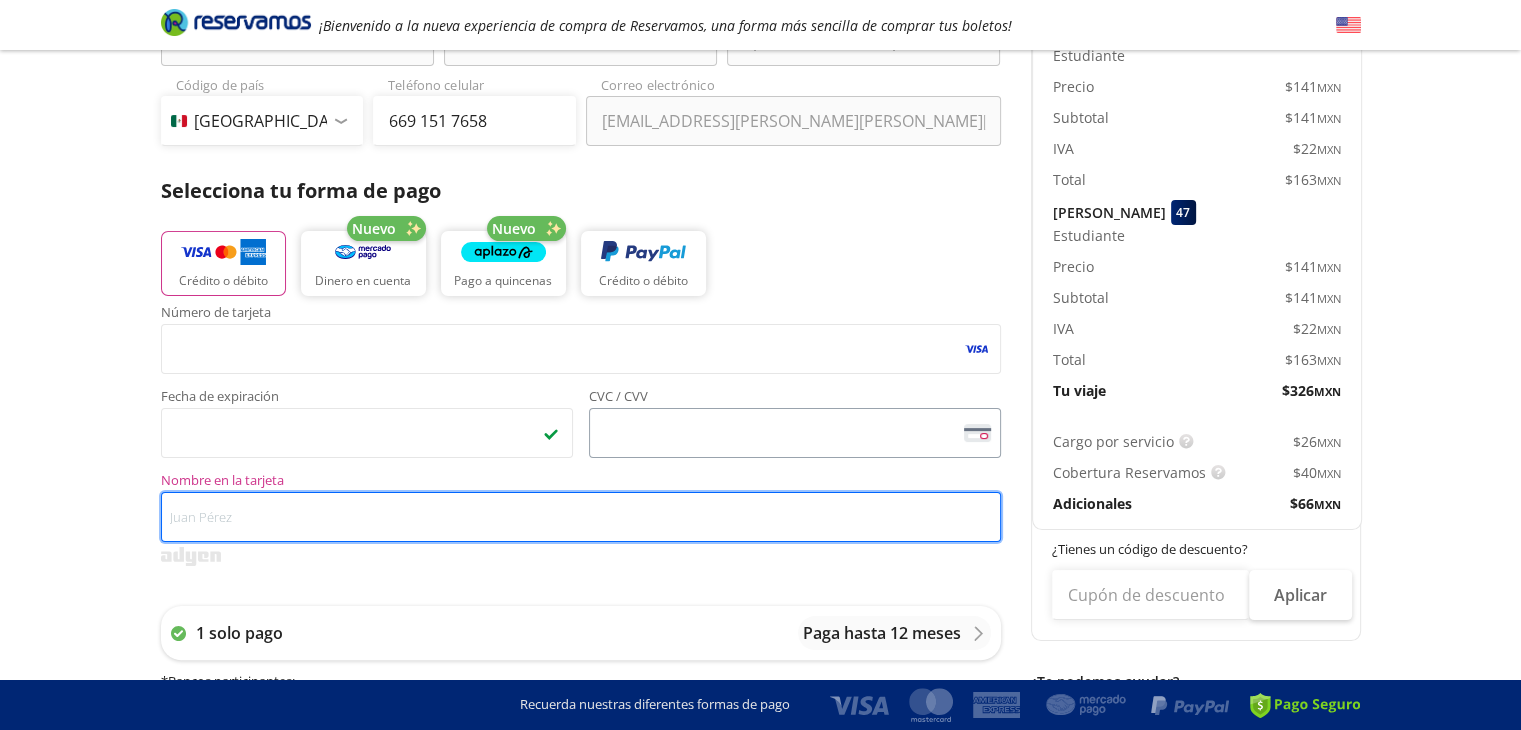 type on "v" 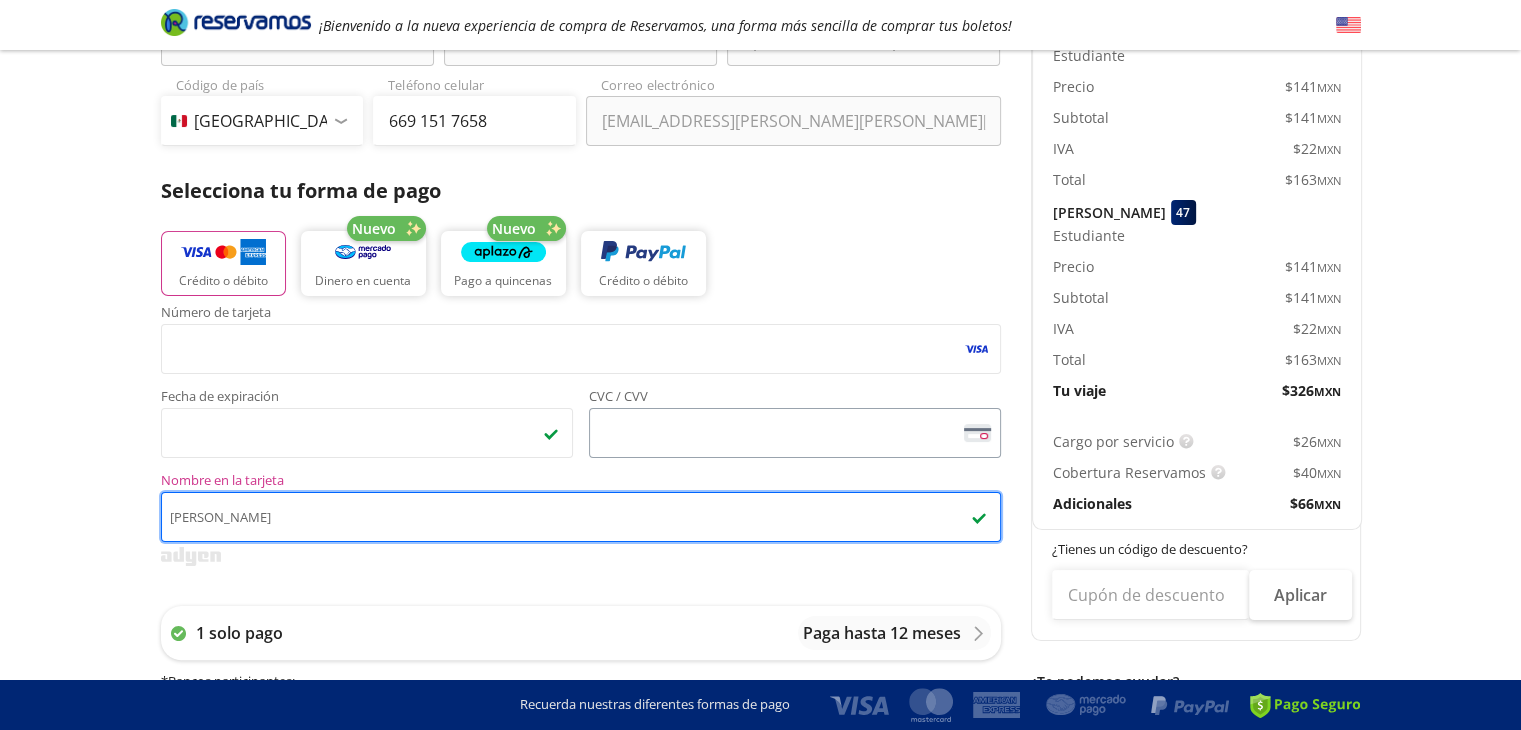 type on "[PERSON_NAME]" 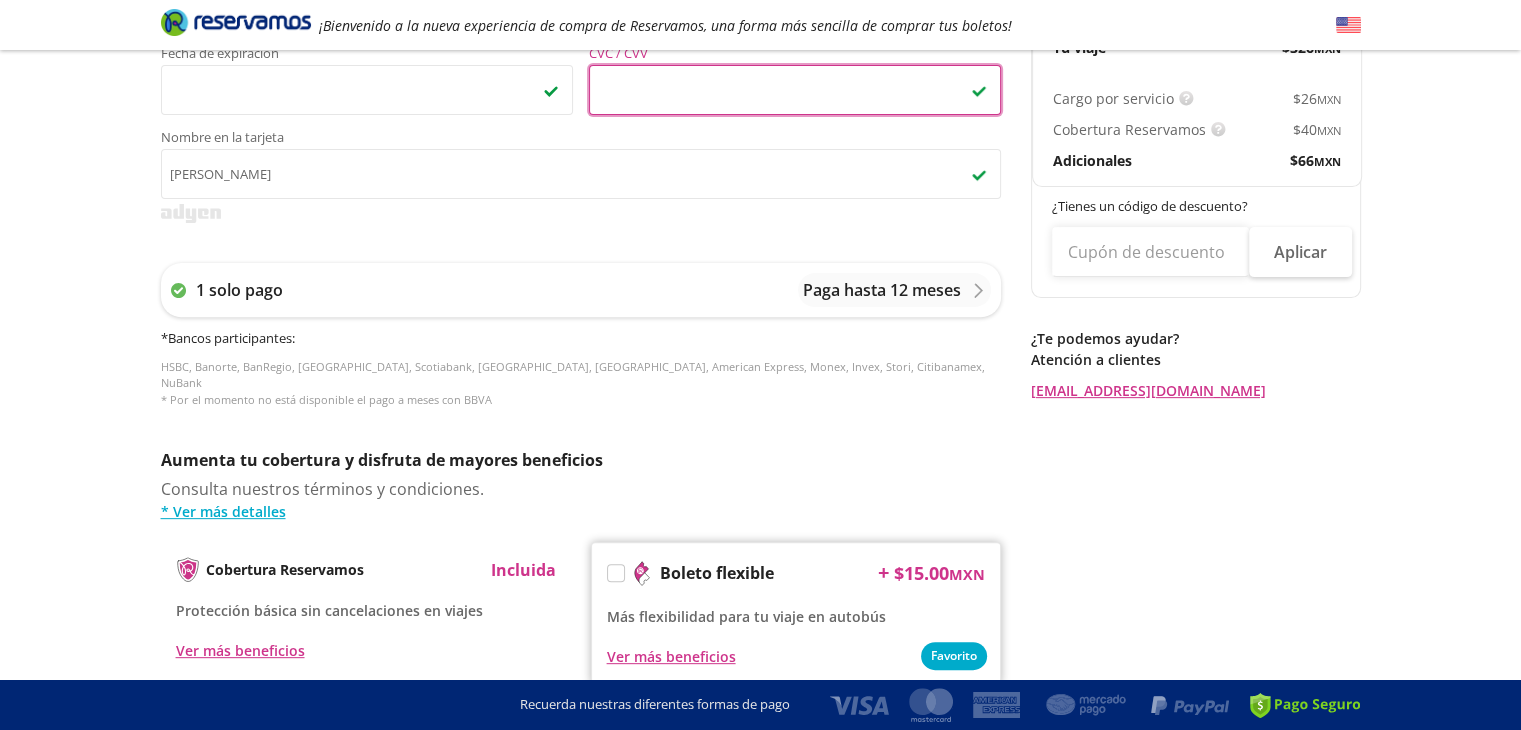 scroll, scrollTop: 872, scrollLeft: 0, axis: vertical 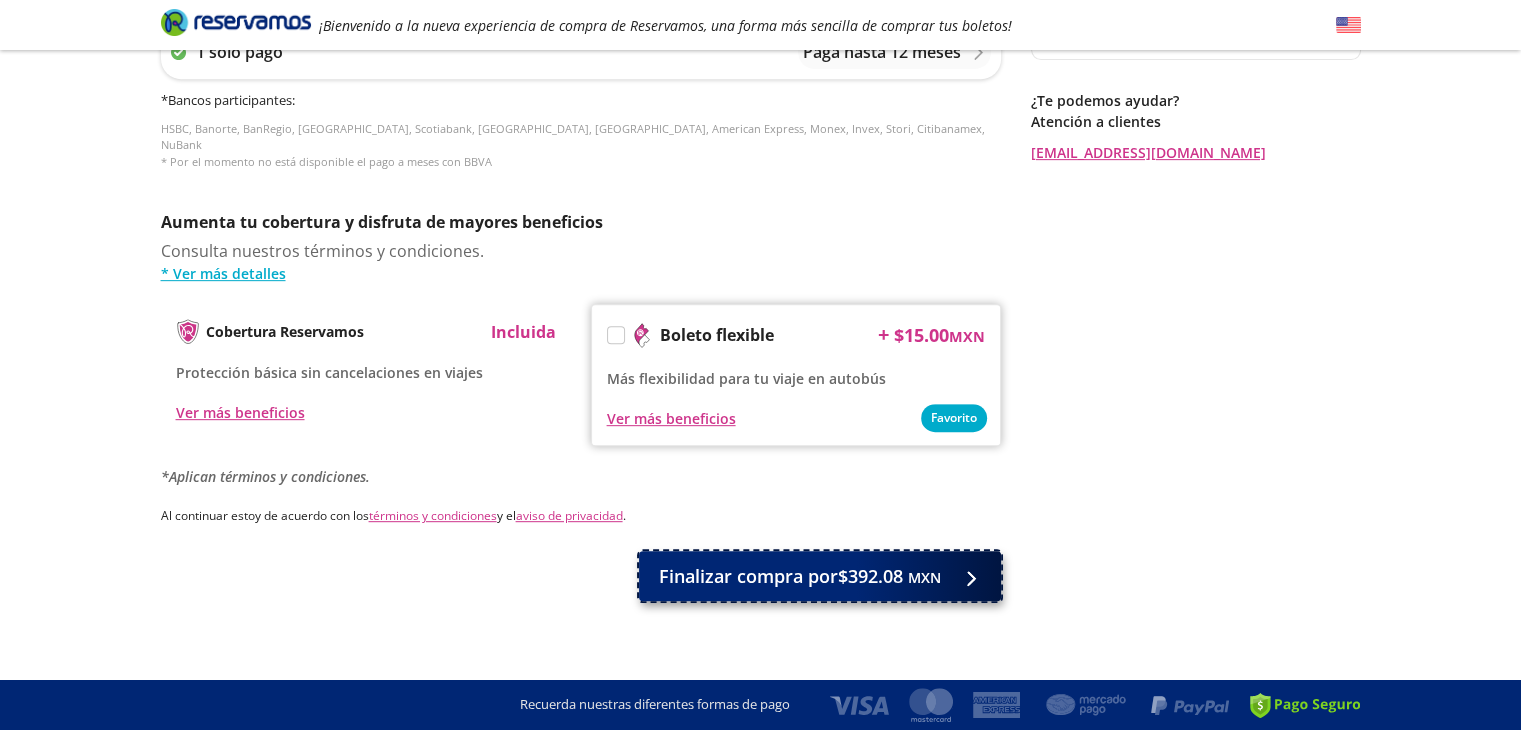 click on "MXN" at bounding box center (924, 577) 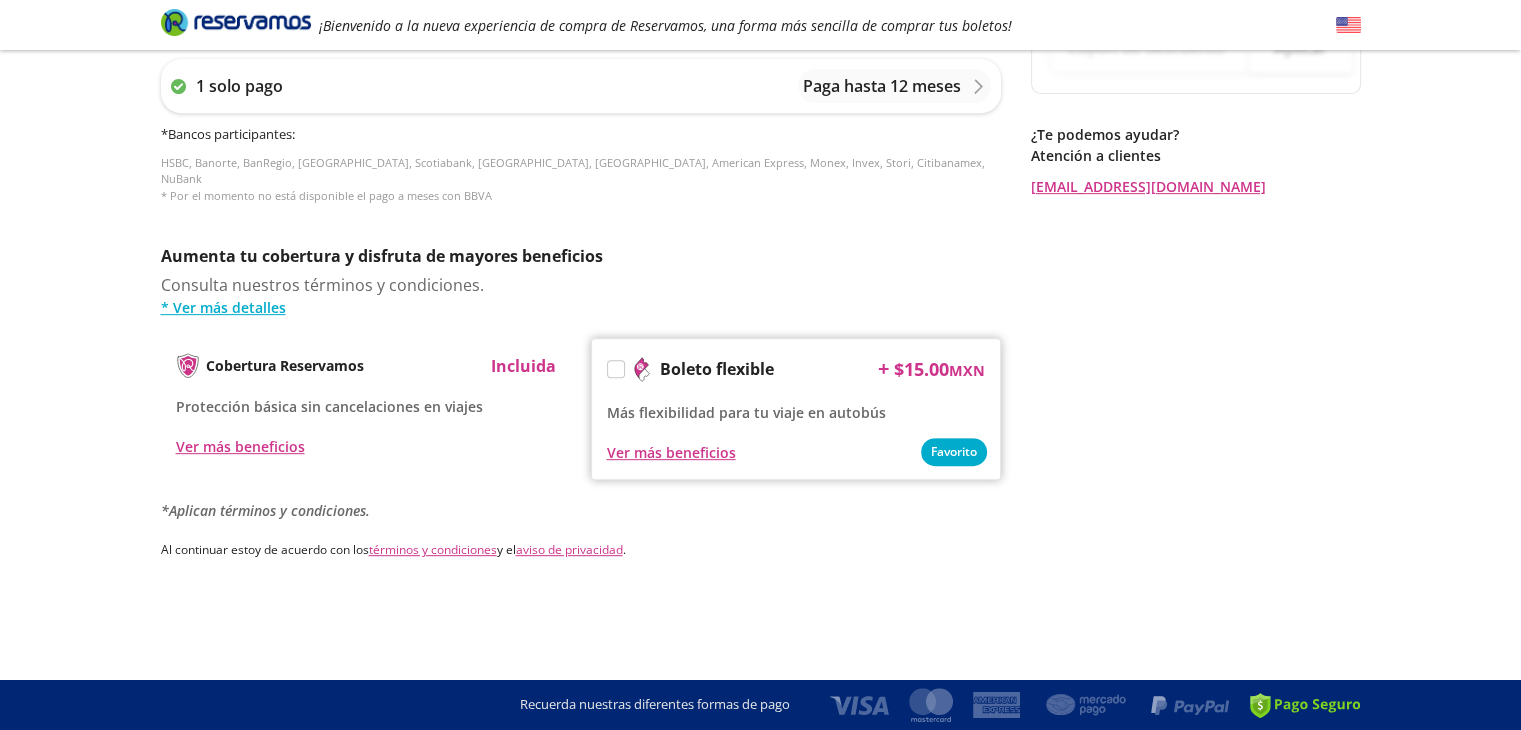 scroll, scrollTop: 0, scrollLeft: 0, axis: both 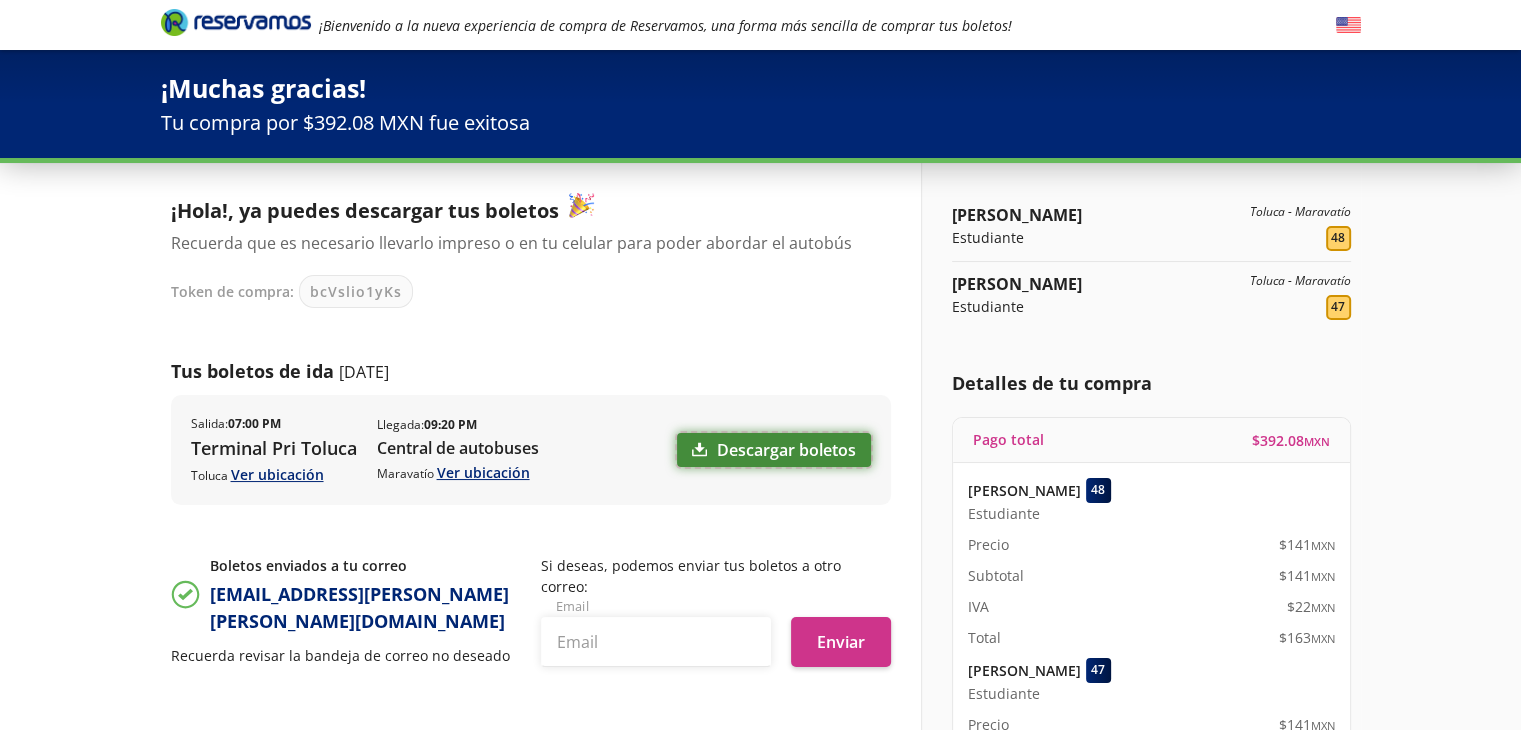 click on "Descargar boletos" at bounding box center [774, 450] 